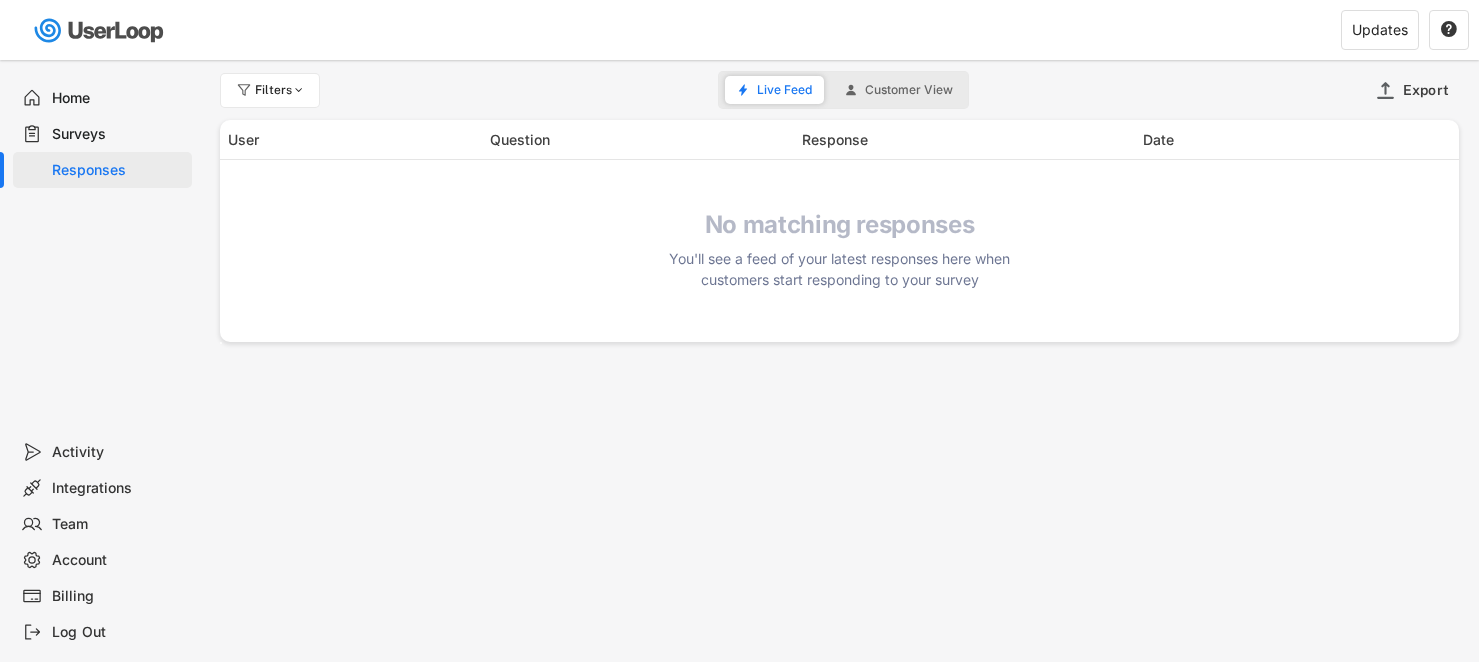 scroll, scrollTop: 0, scrollLeft: 0, axis: both 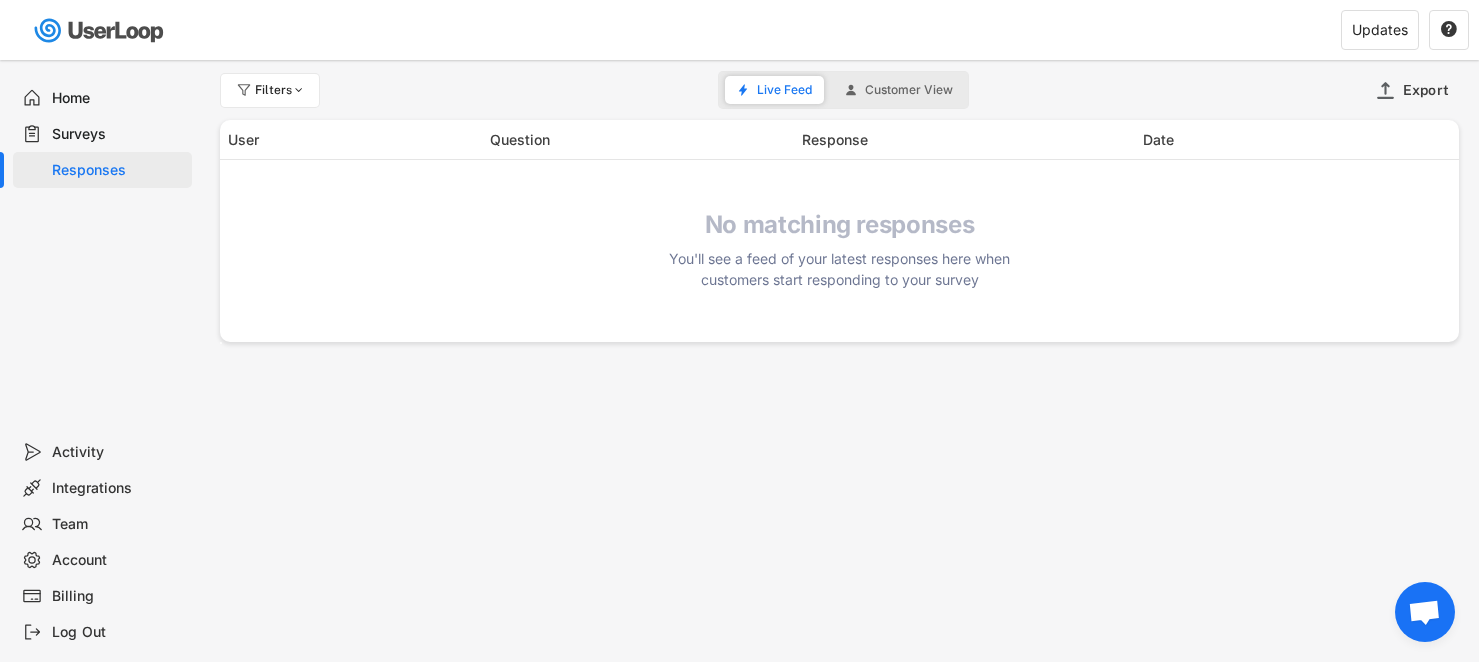 click on "Surveys" at bounding box center [118, 134] 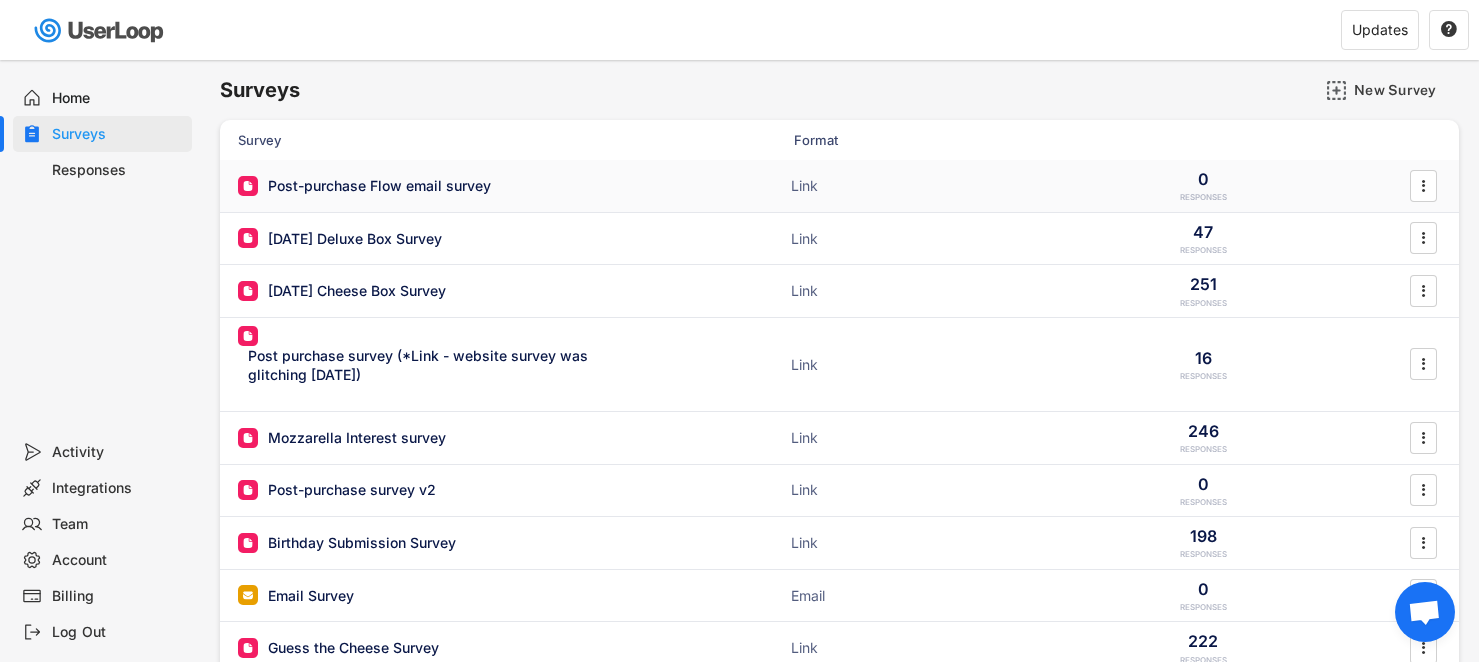 click on "Post-purchase Flow email survey" at bounding box center [379, 186] 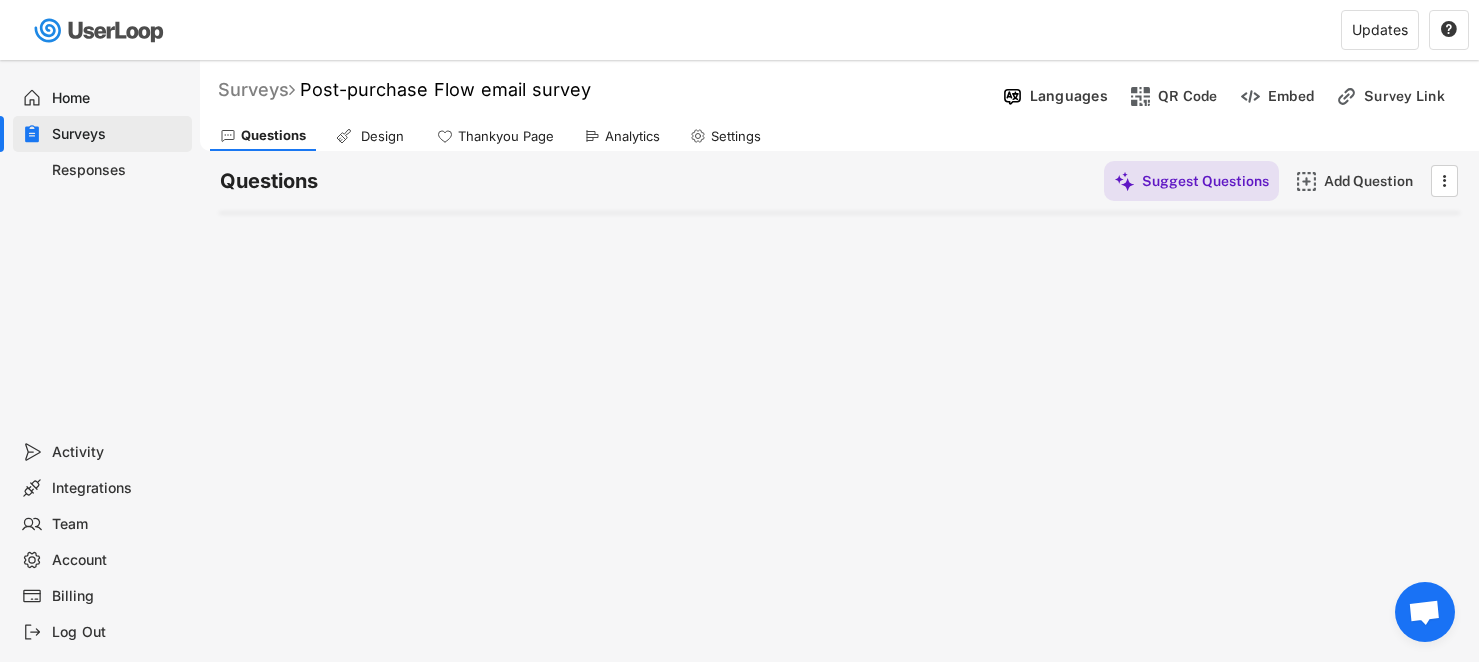 click on "Surveys" at bounding box center [256, 89] 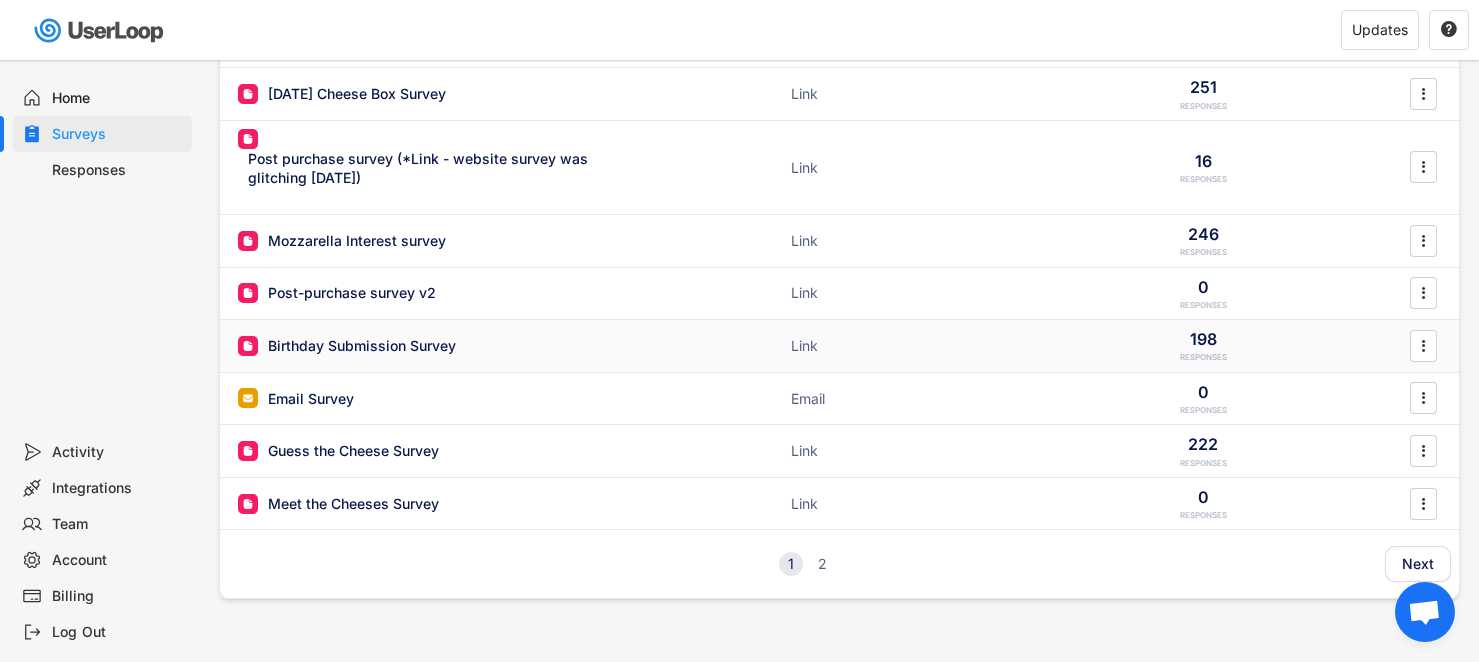 scroll, scrollTop: 195, scrollLeft: 0, axis: vertical 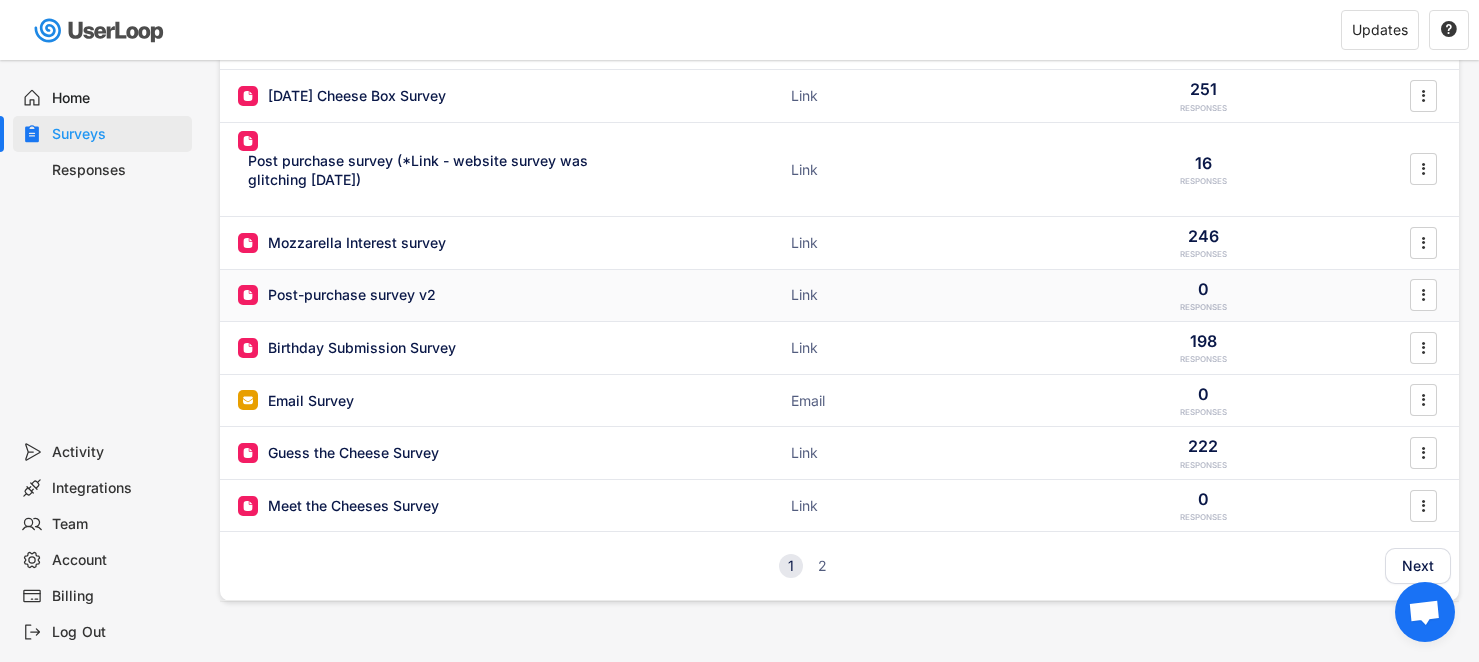 click on "Post-purchase survey v2" at bounding box center (352, 295) 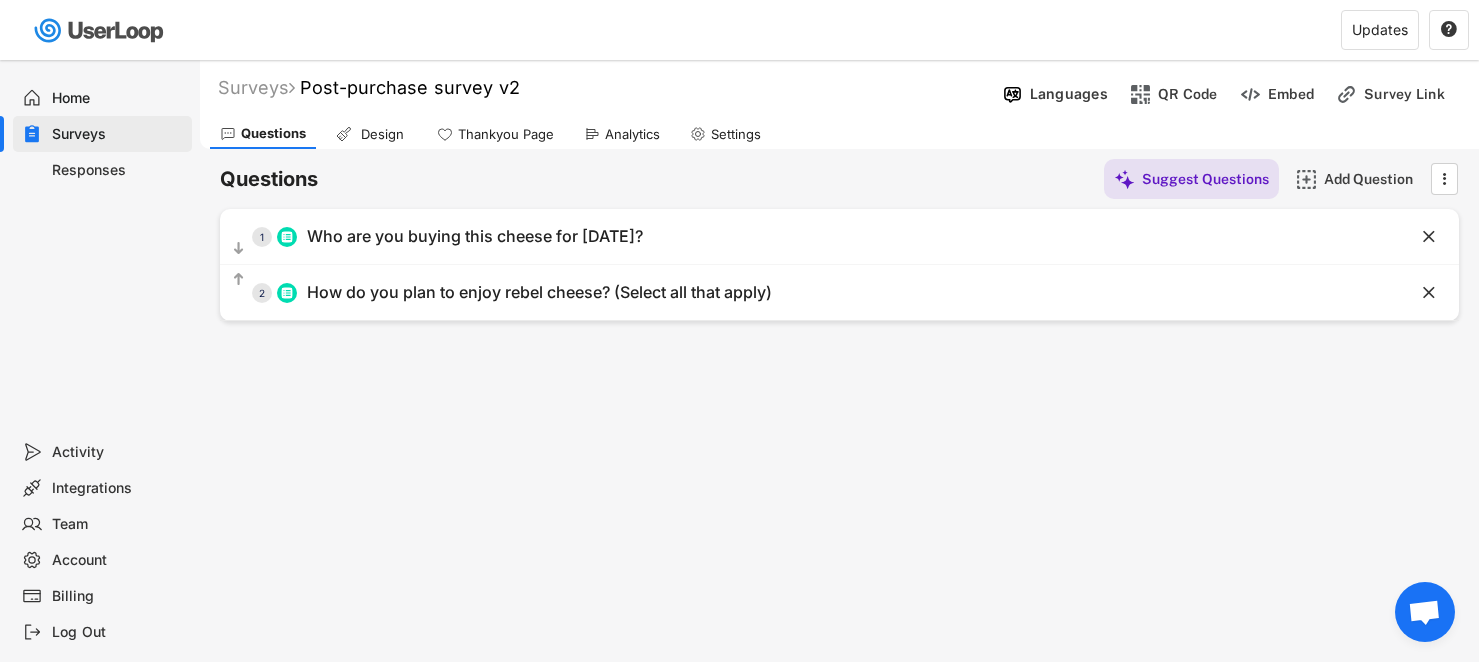 scroll, scrollTop: 0, scrollLeft: 0, axis: both 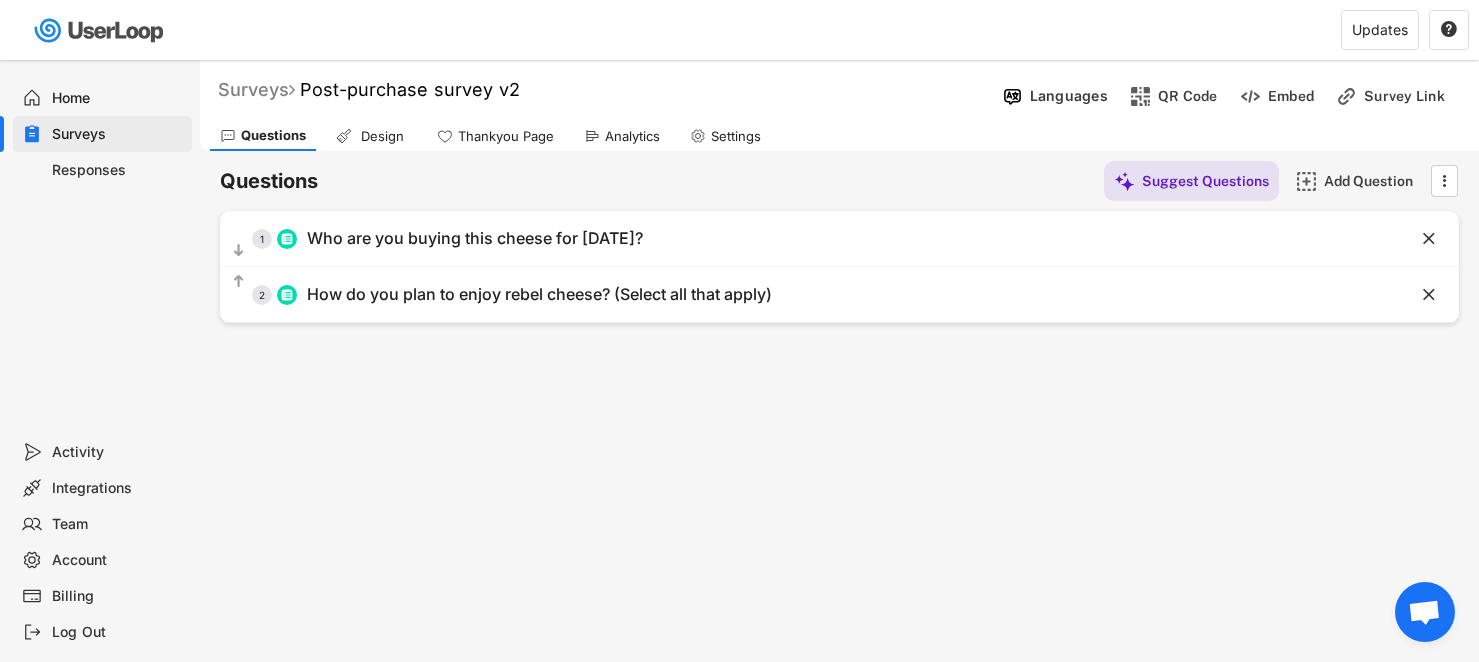 click on "Surveys" at bounding box center (256, 89) 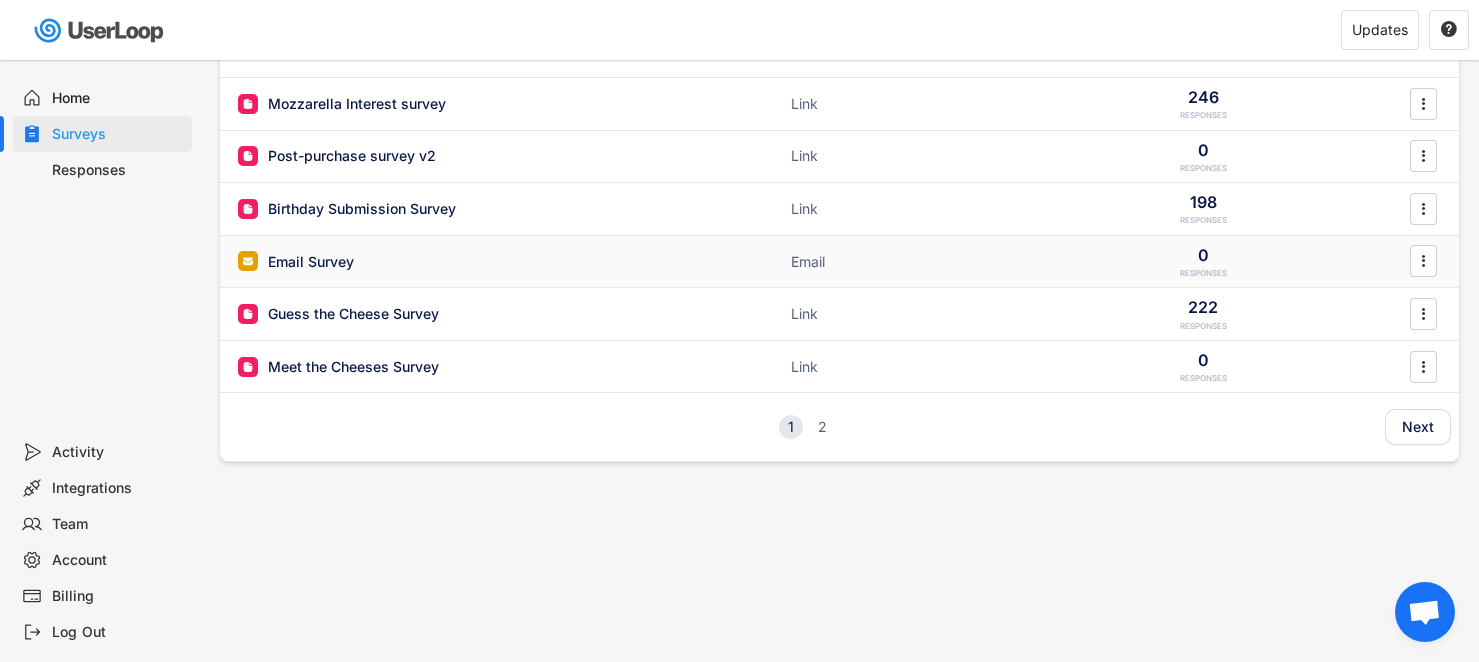 scroll, scrollTop: 343, scrollLeft: 0, axis: vertical 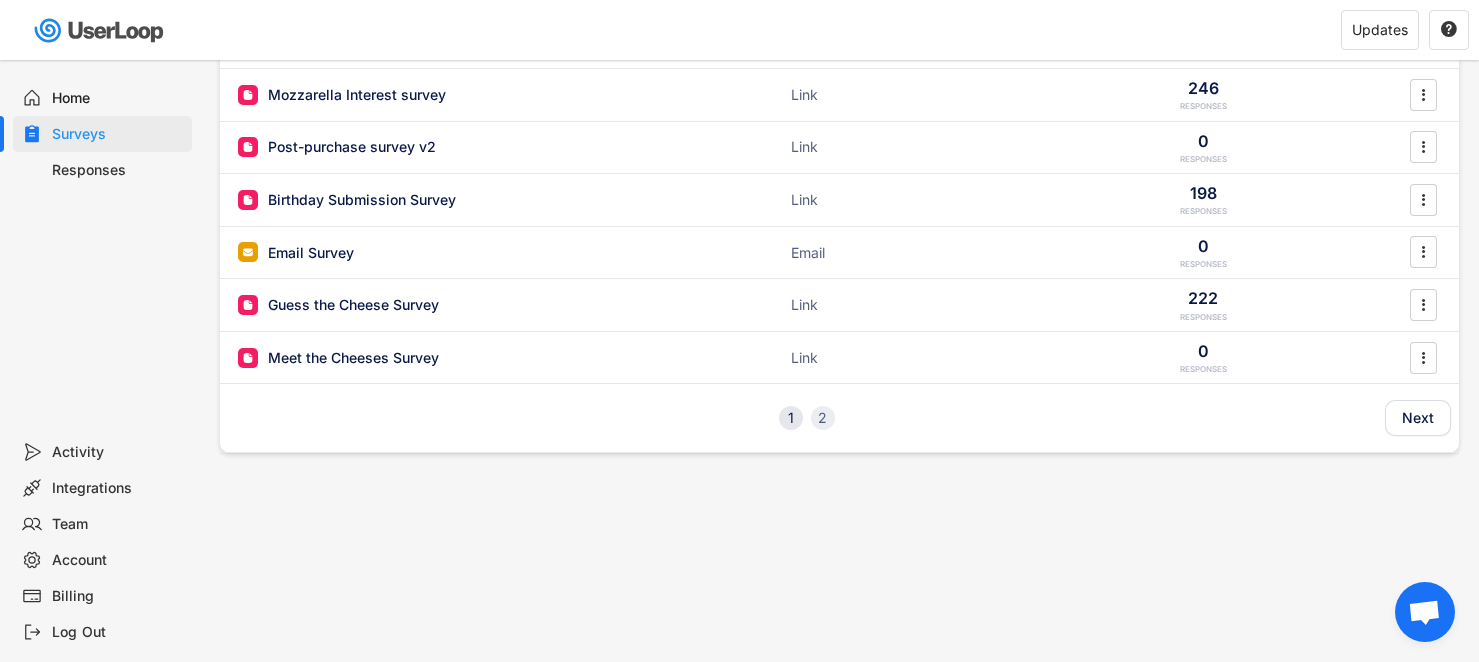 click on "2" at bounding box center [823, 418] 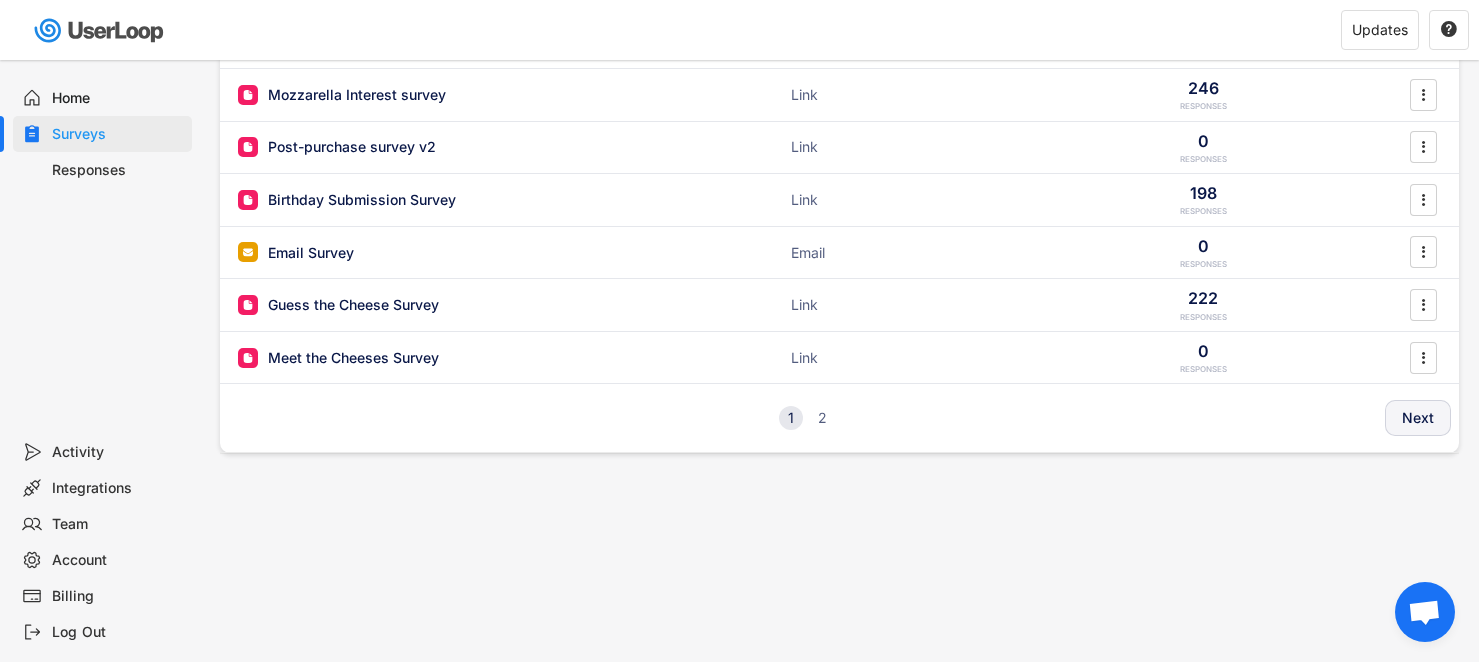 click on "Next" at bounding box center [1418, 418] 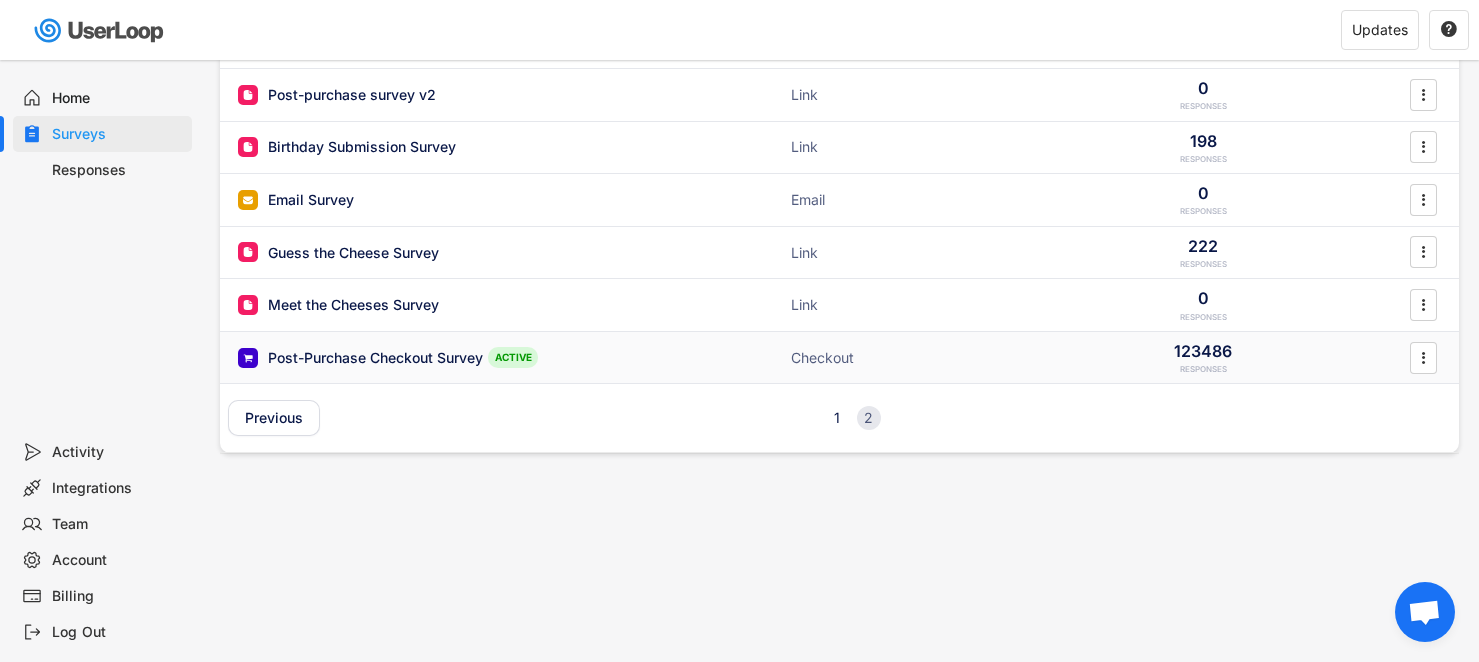 click on "Post-Purchase Checkout Survey" at bounding box center (375, 358) 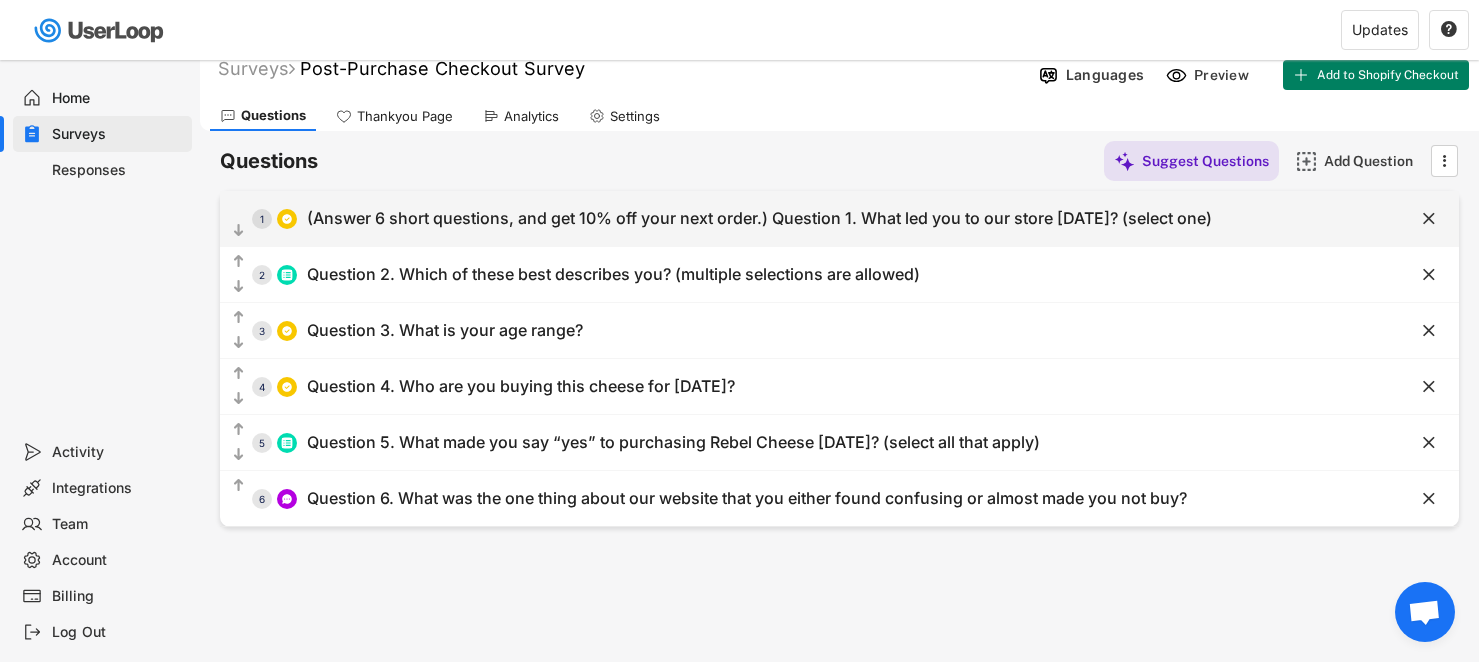 scroll, scrollTop: 0, scrollLeft: 0, axis: both 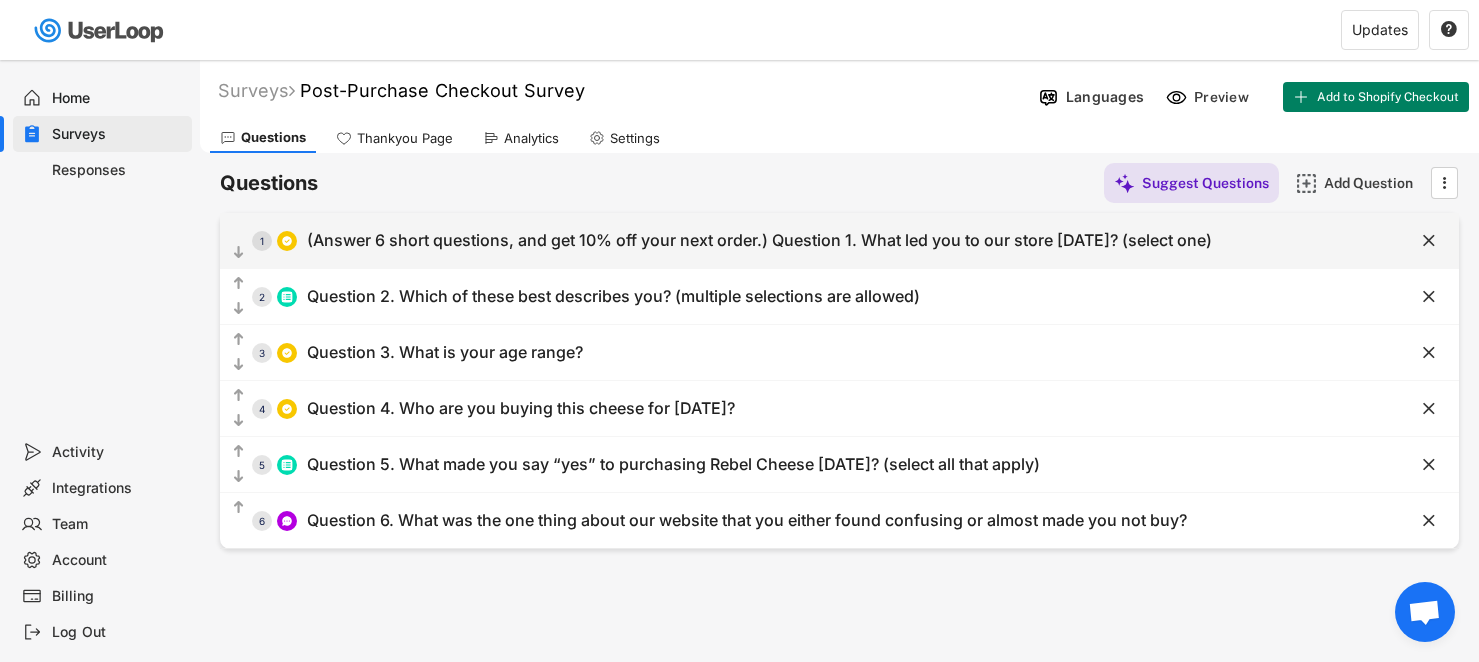 click on "(Answer 6 short questions, and get 10% off your next order.) Question 1. What led you to our store [DATE]? (select one)" at bounding box center (759, 240) 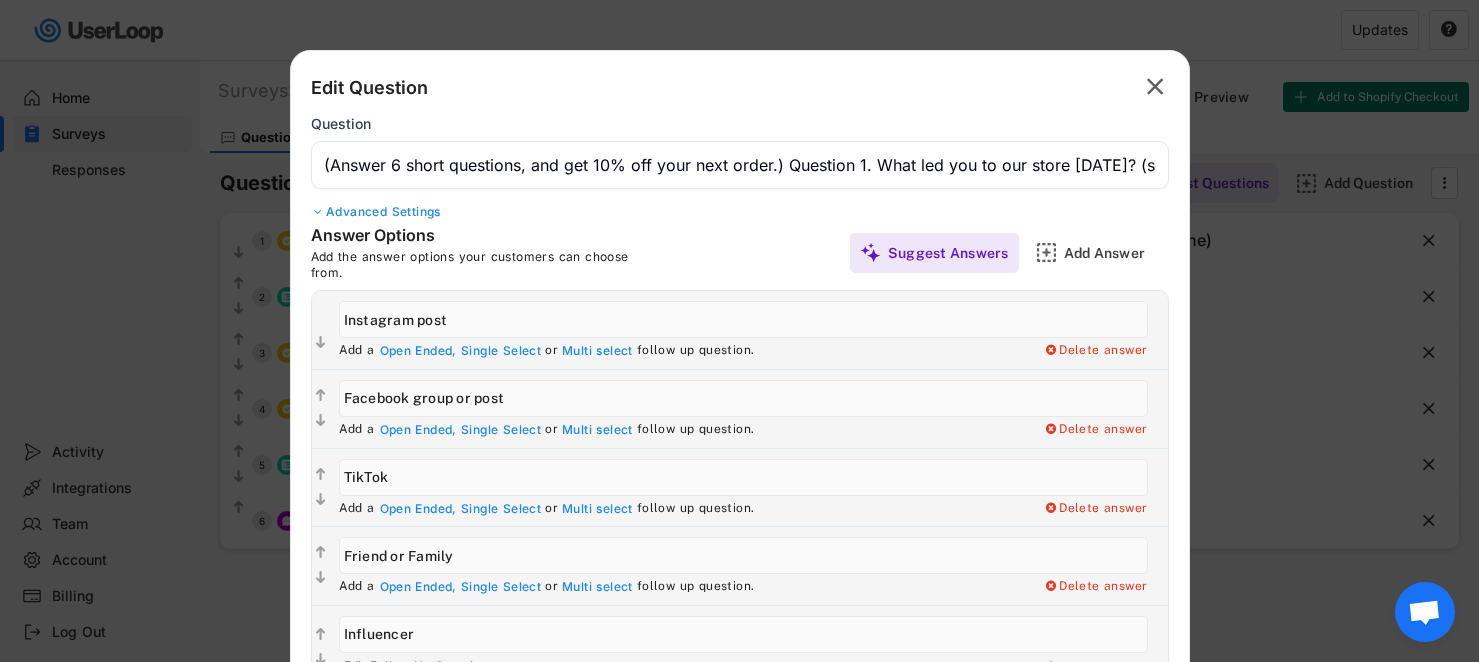 click on "" 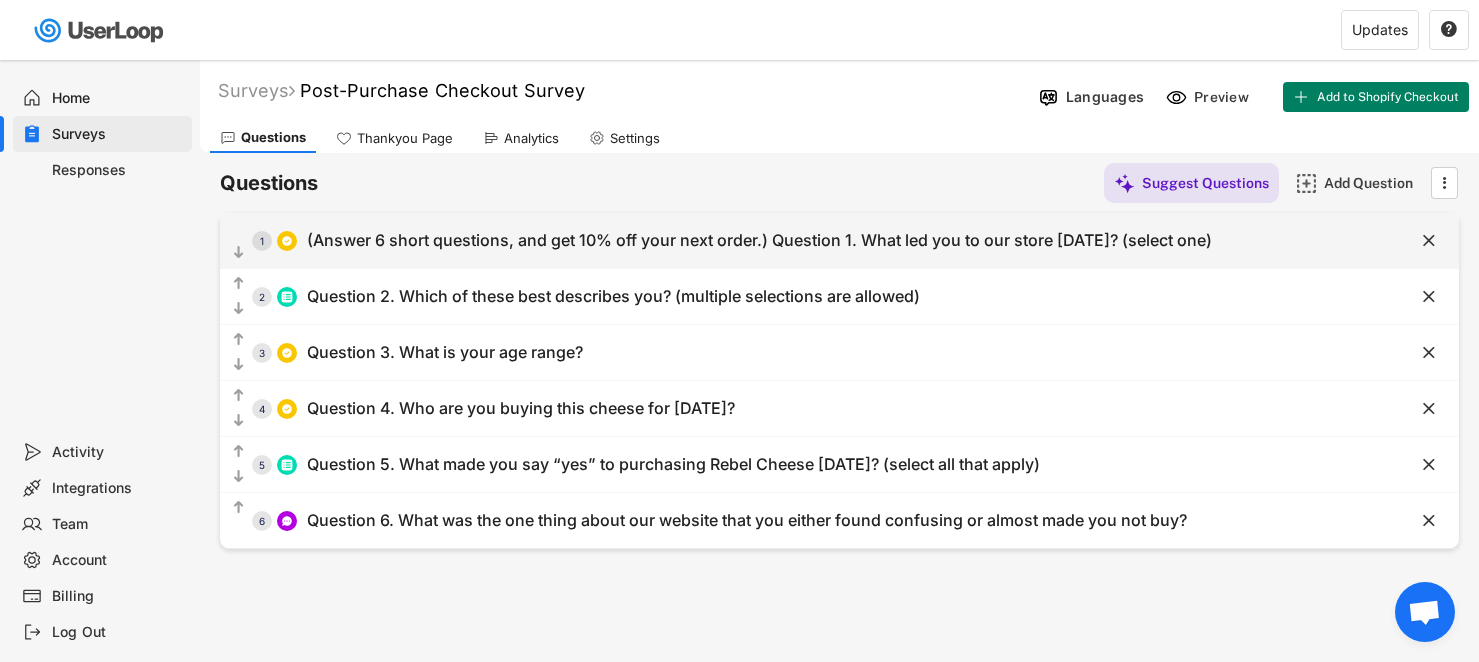 click on "(Answer 6 short questions, and get 10% off your next order.) Question 1. What led you to our store [DATE]? (select one)" at bounding box center (759, 240) 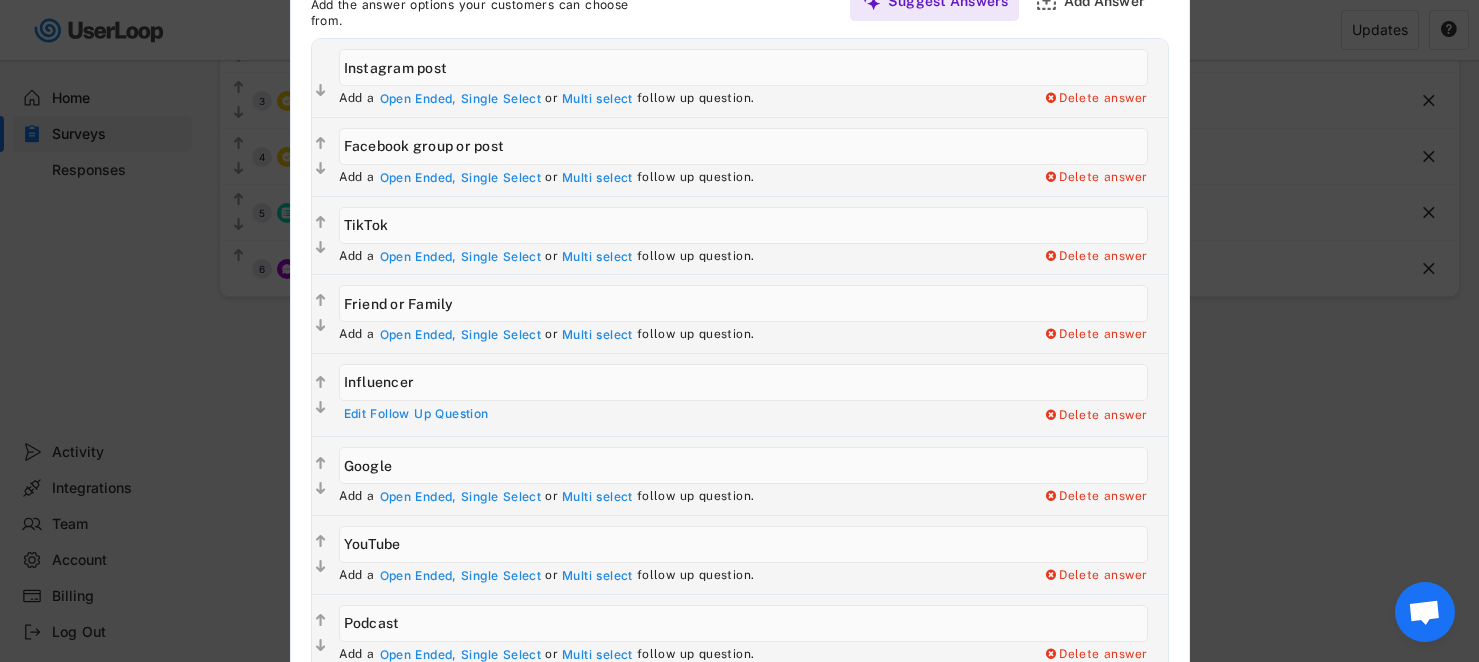 scroll, scrollTop: 235, scrollLeft: 0, axis: vertical 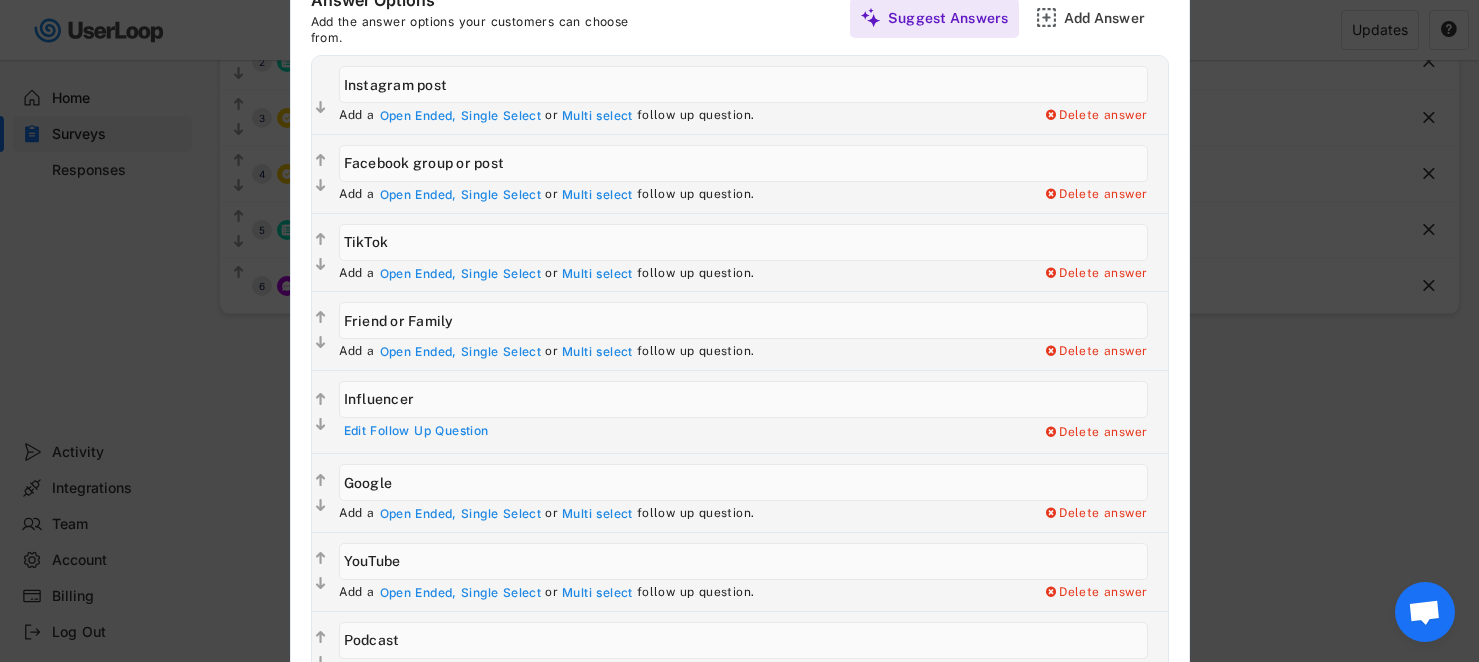 click at bounding box center [739, 331] 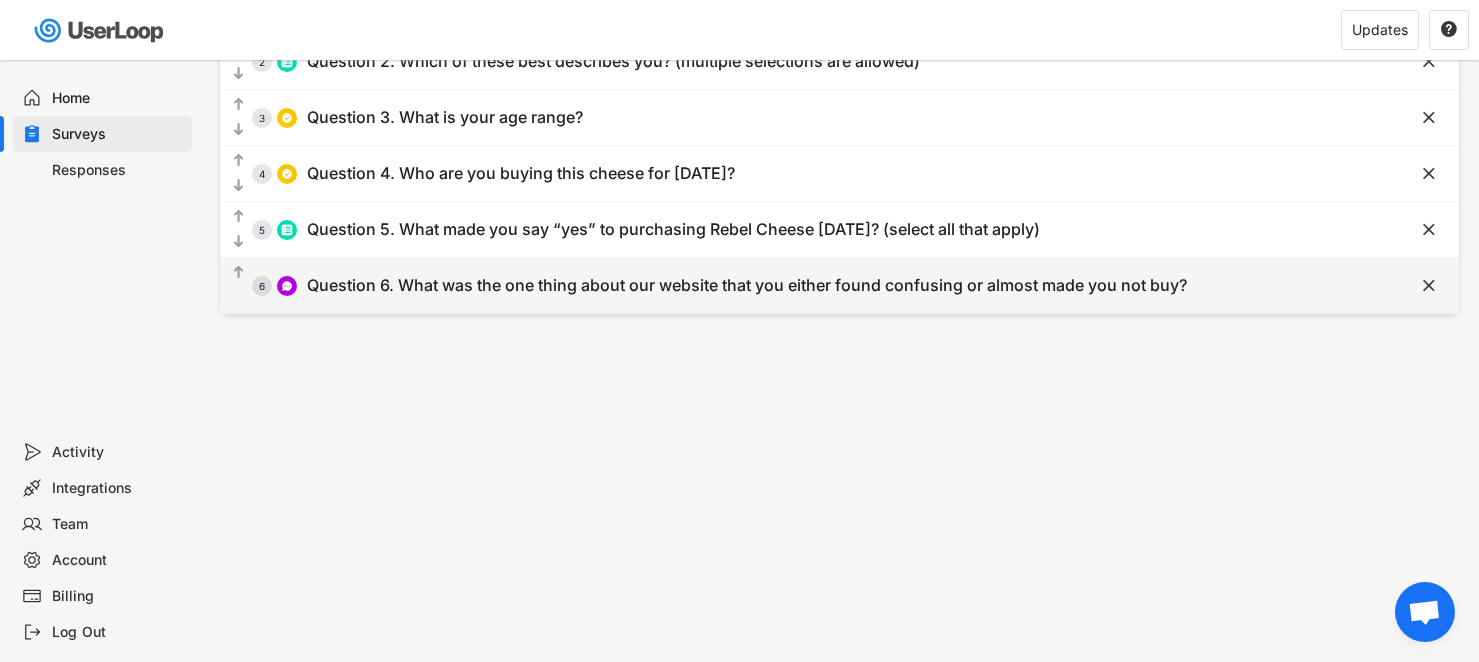 click on "

6 Question 6. What was the one thing about our website that you either found confusing or almost made you not buy?" at bounding box center [789, 285] 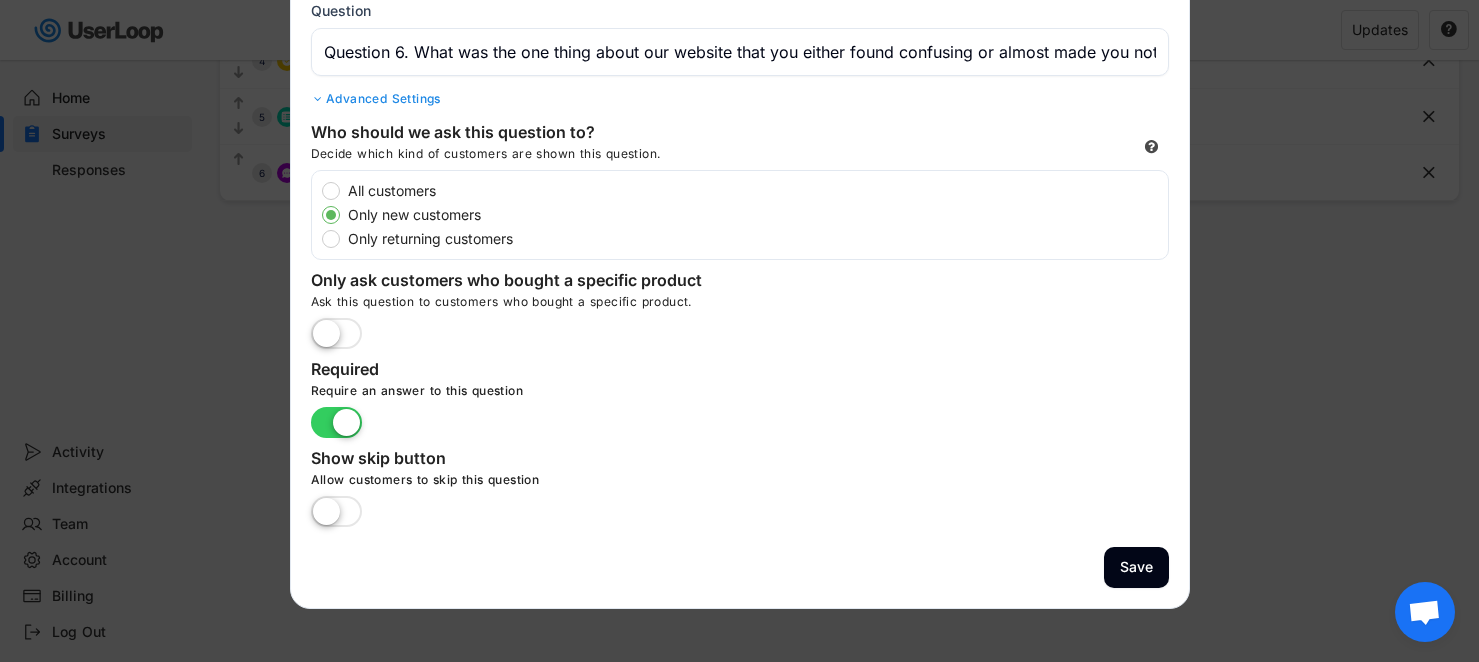 scroll, scrollTop: 422, scrollLeft: 0, axis: vertical 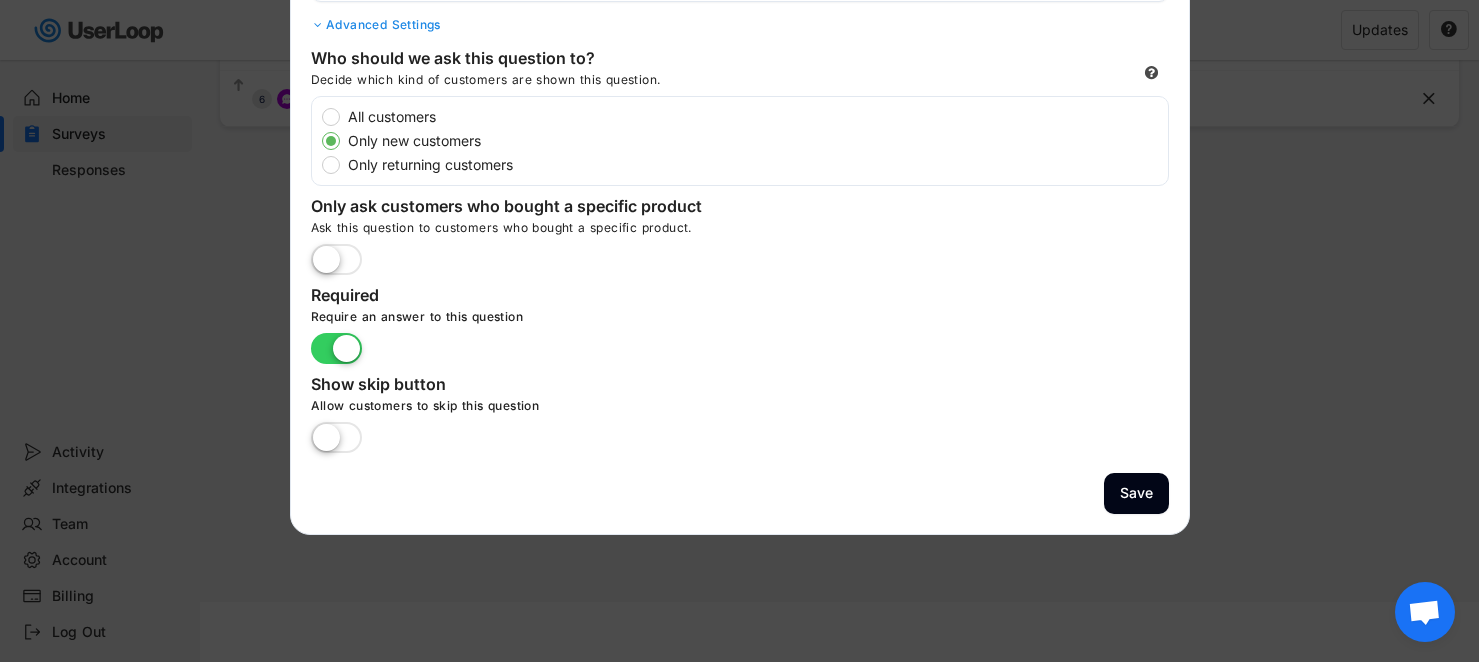 click at bounding box center [739, 331] 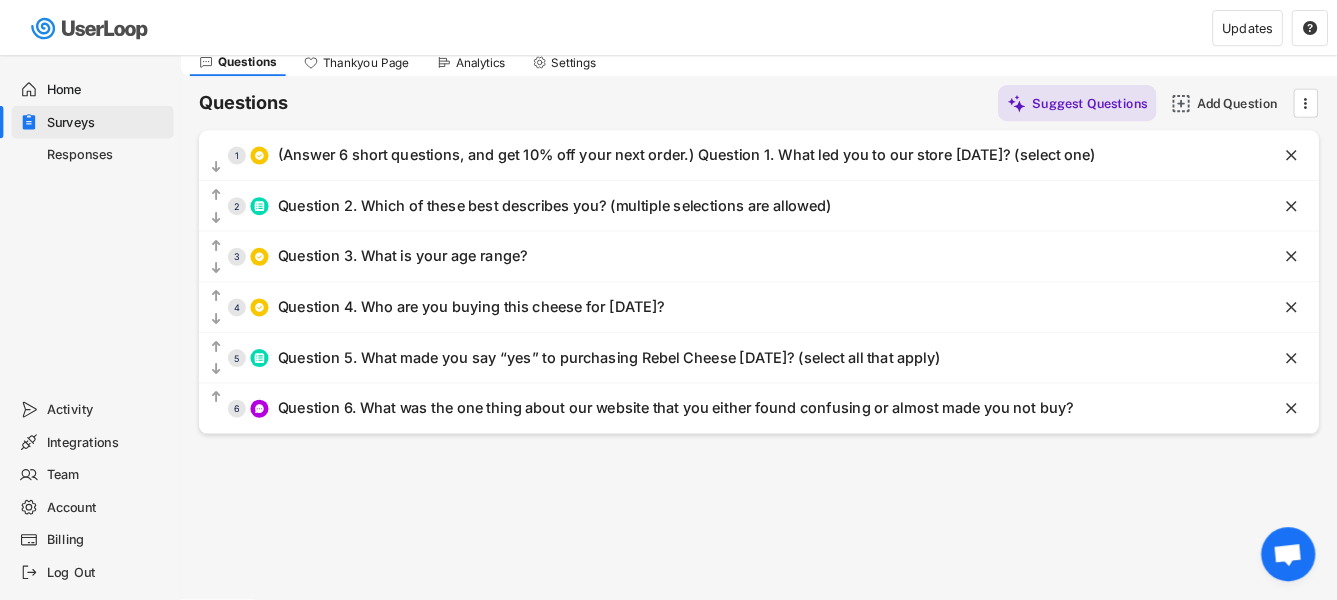 scroll, scrollTop: 67, scrollLeft: 0, axis: vertical 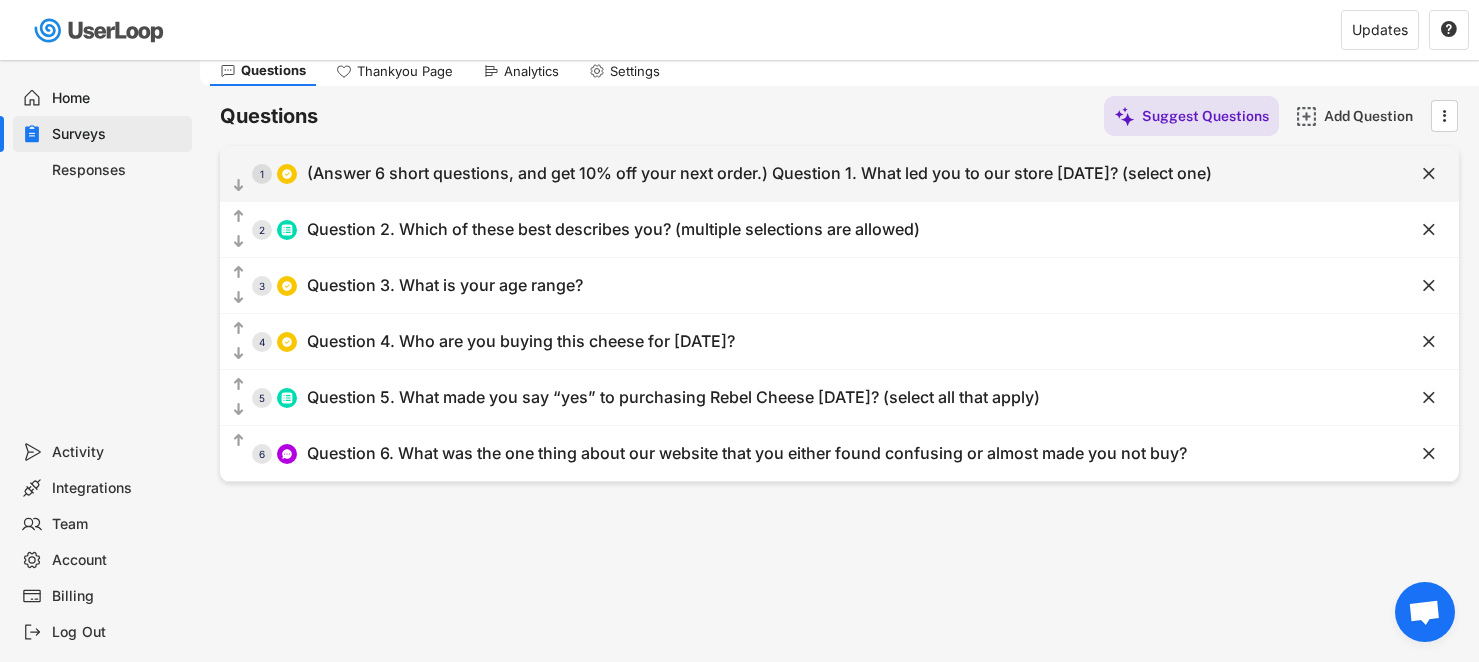 click on "(Answer 6 short questions, and get 10% off your next order.) Question 1. What led you to our store [DATE]? (select one)" at bounding box center (759, 173) 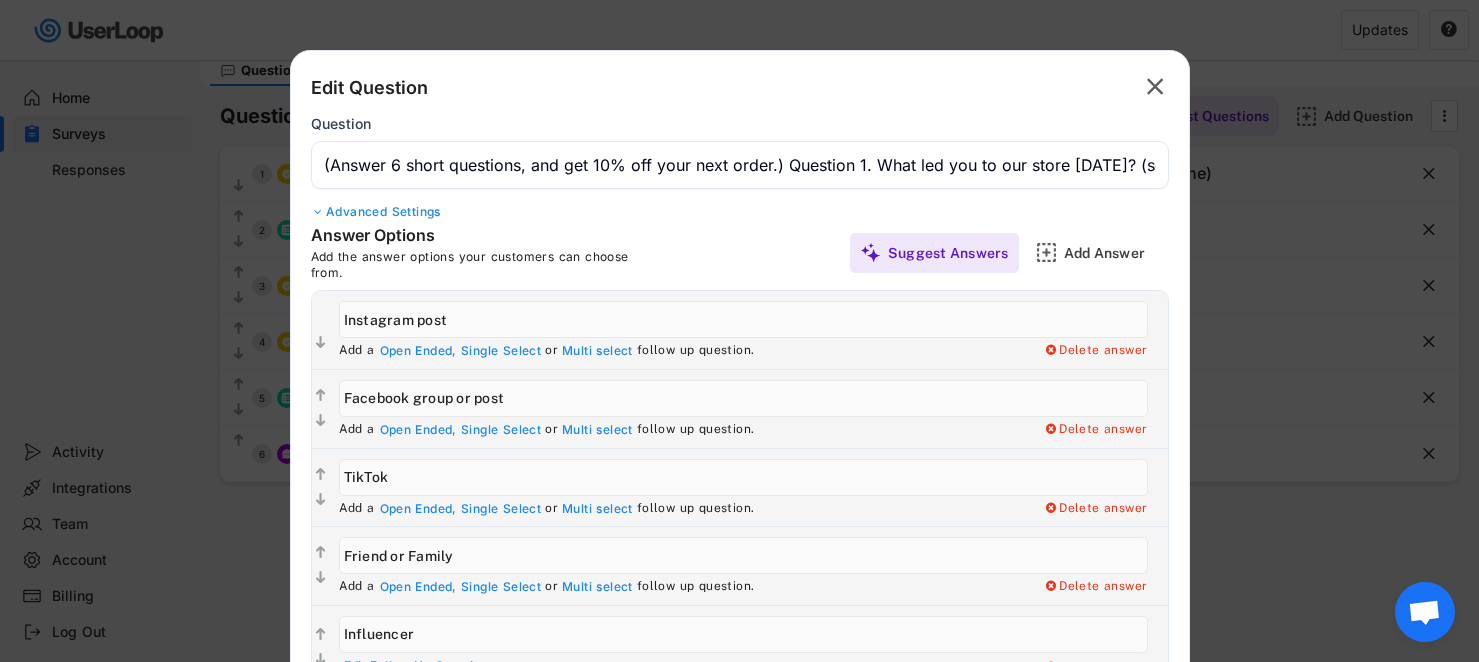 click at bounding box center (740, 165) 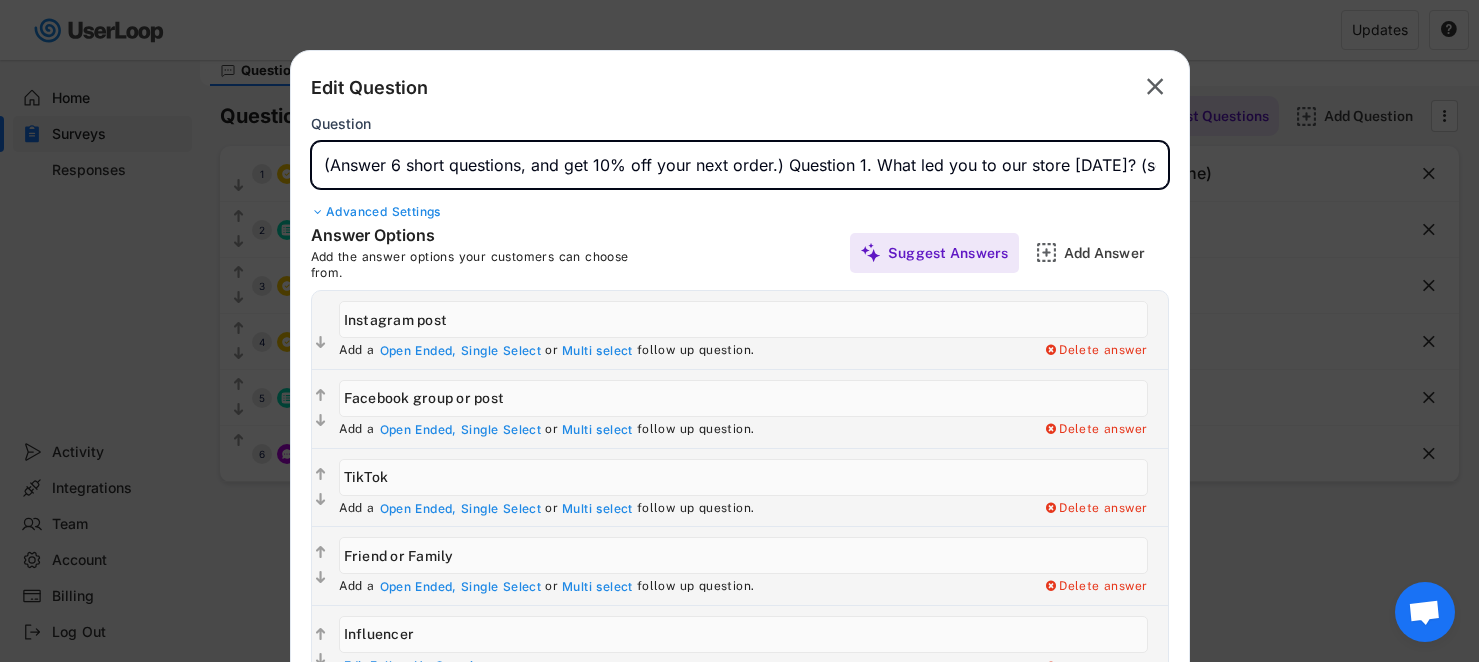 click at bounding box center (740, 165) 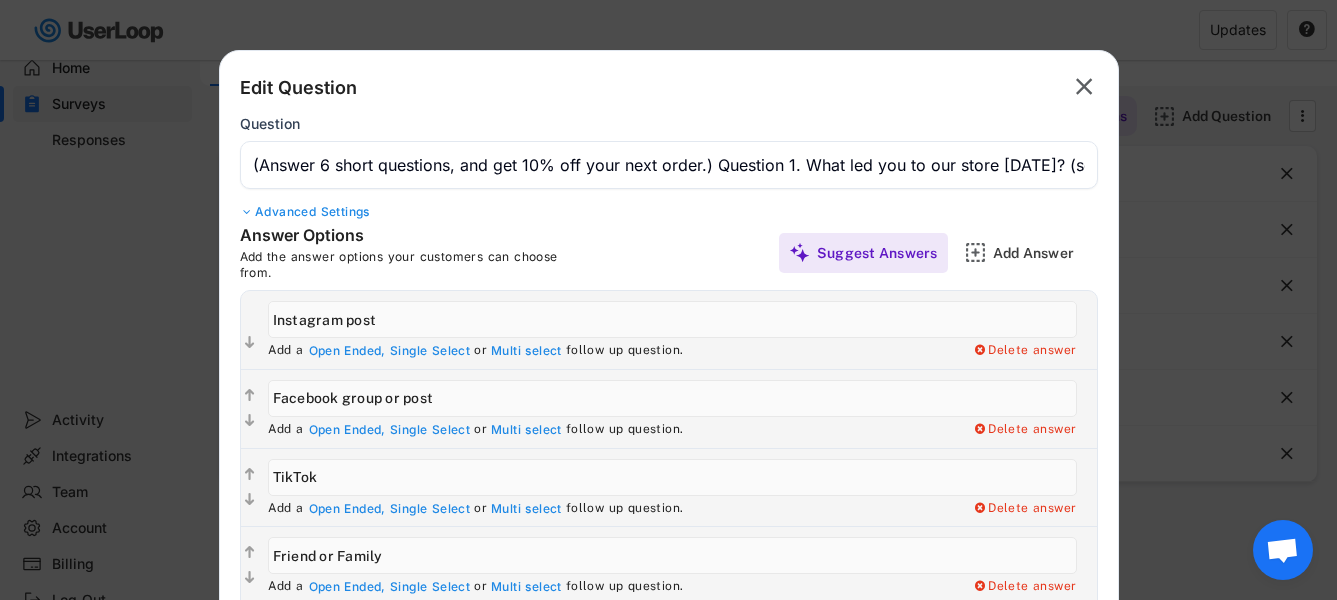 click on "" 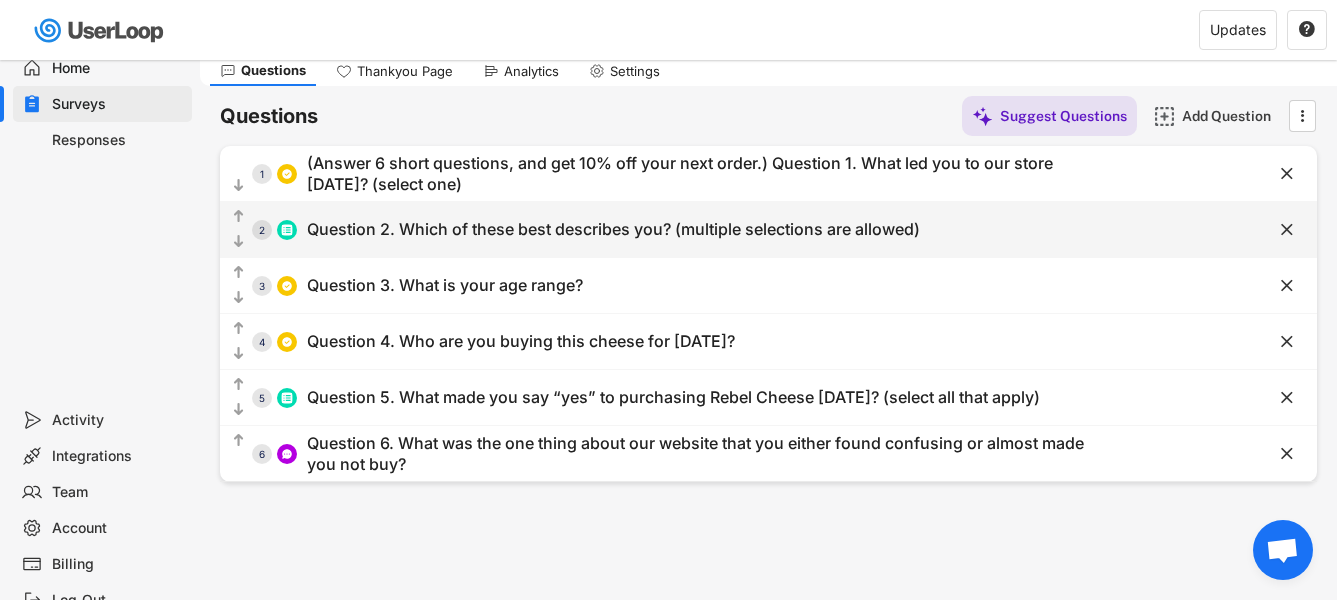 click on "Question 2. Which of these best describes you? (multiple selections are allowed)" at bounding box center [613, 229] 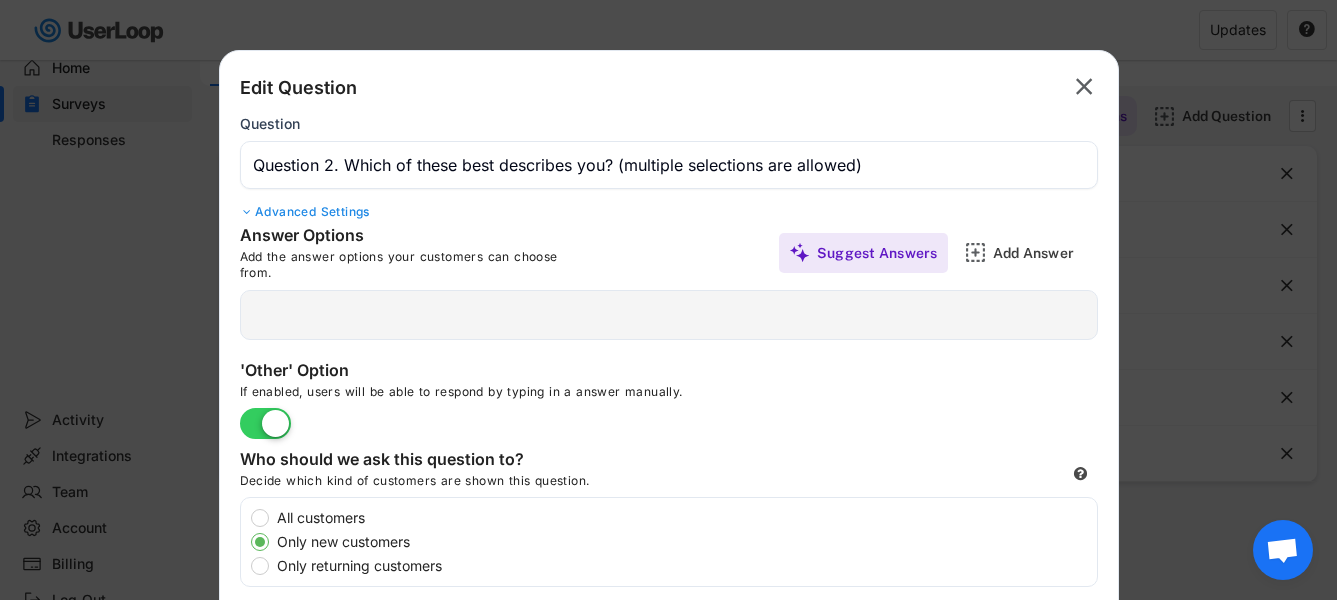 type on "Vegan" 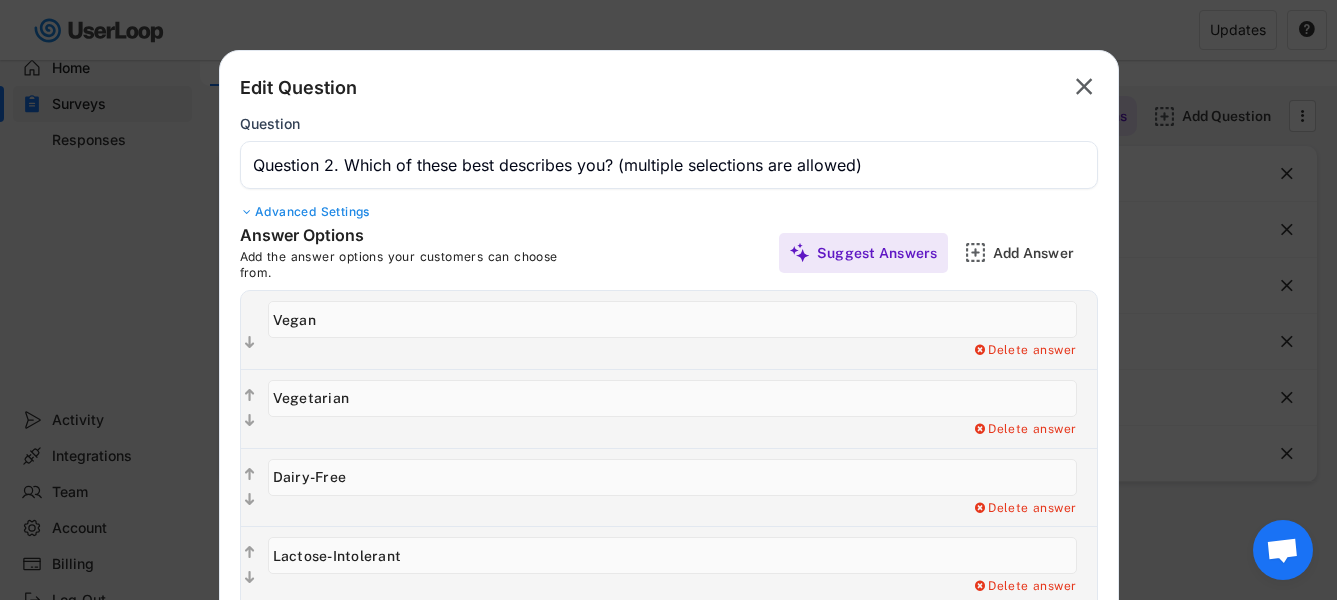 click at bounding box center (669, 165) 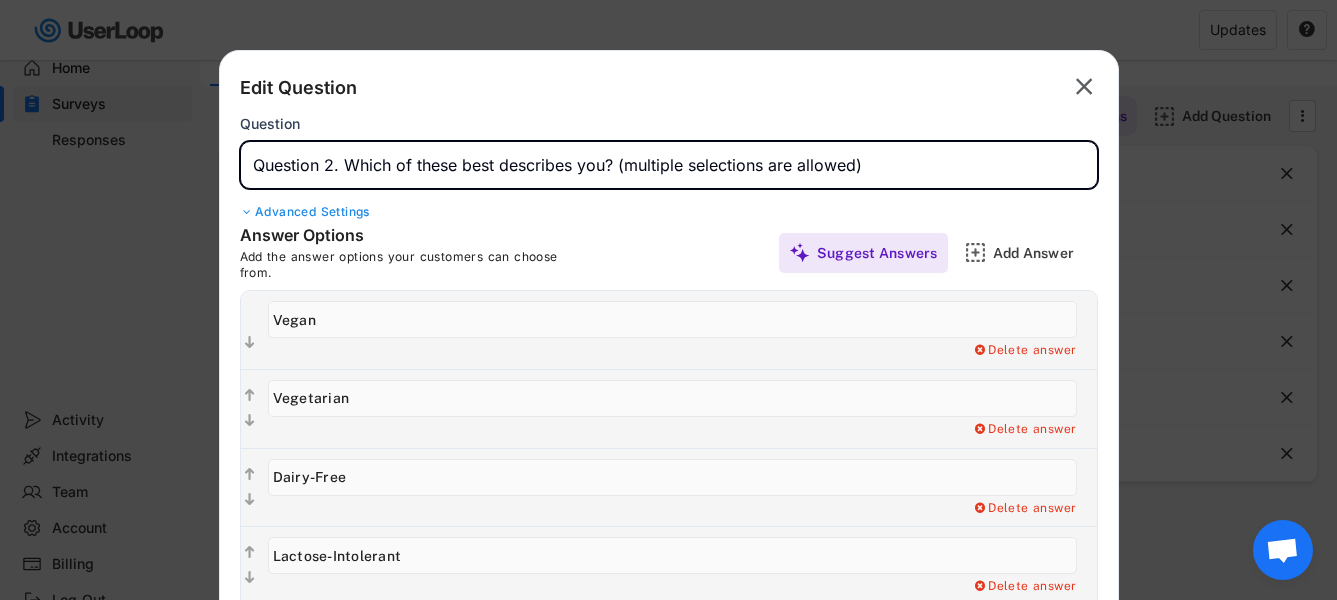 click at bounding box center (669, 165) 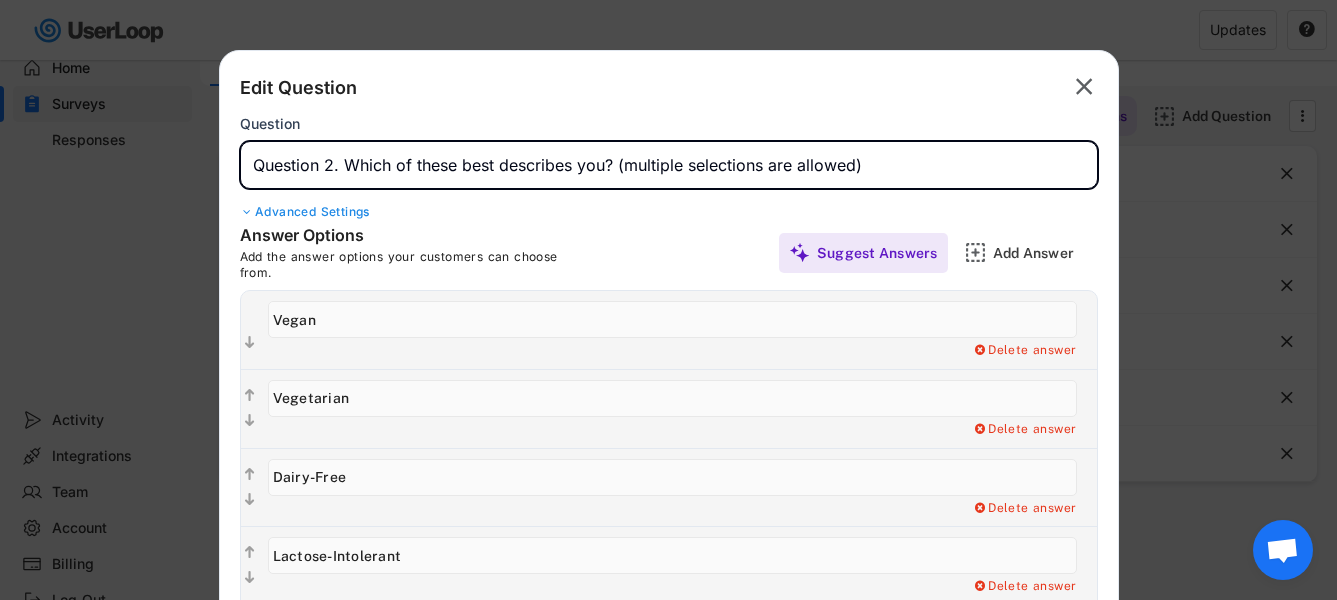 click on "" 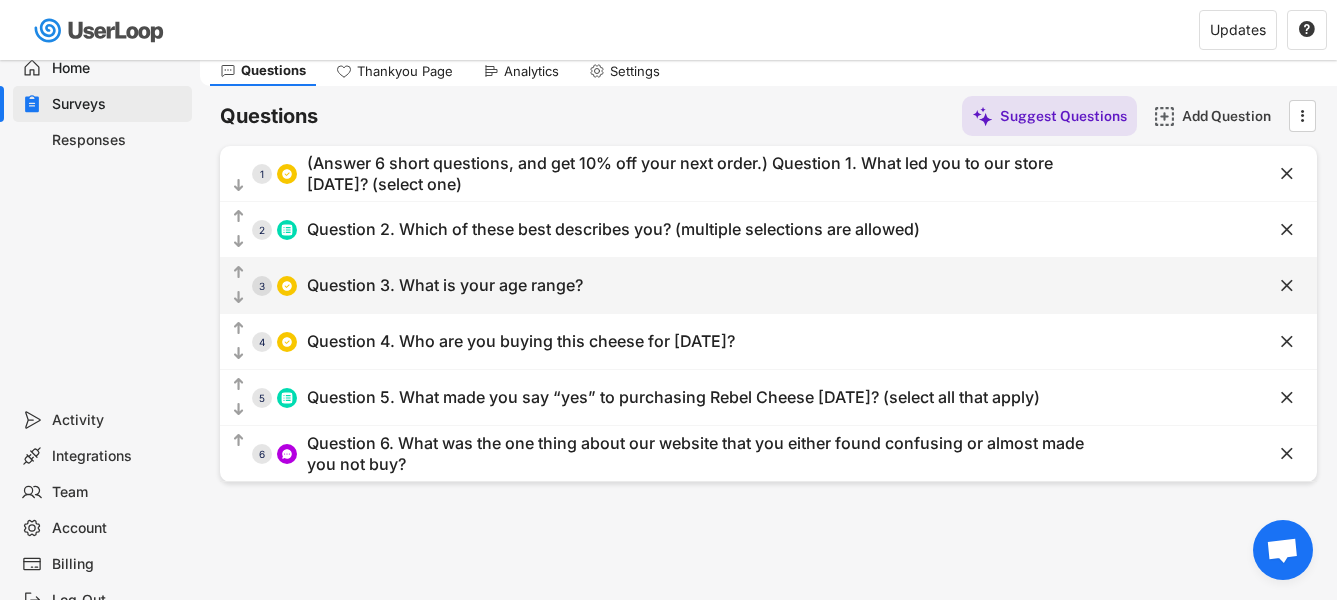 click on "Question 3. What is your age range?" at bounding box center (445, 285) 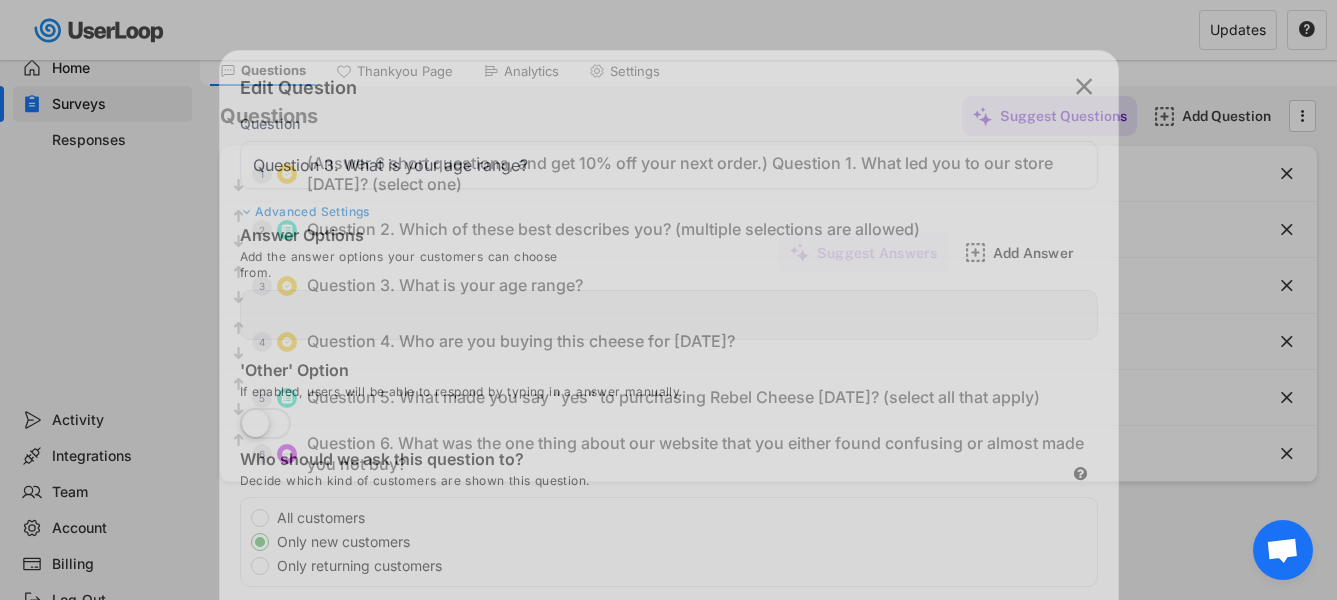 type on "<18" 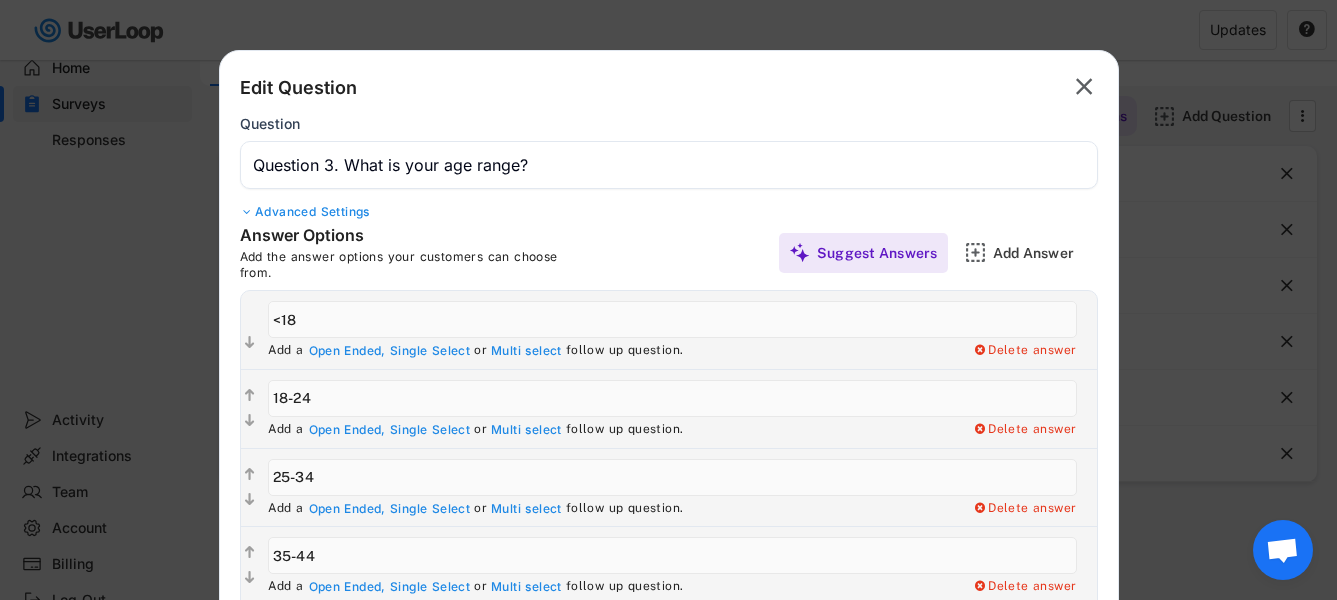 click at bounding box center [669, 165] 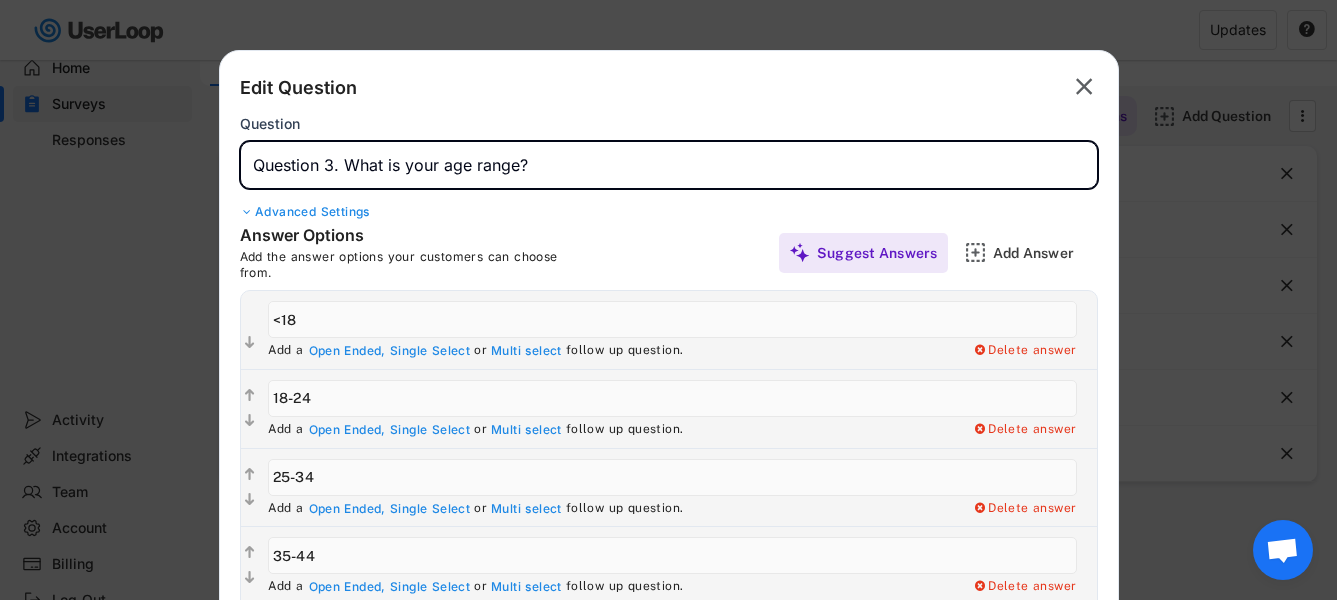 click at bounding box center [669, 165] 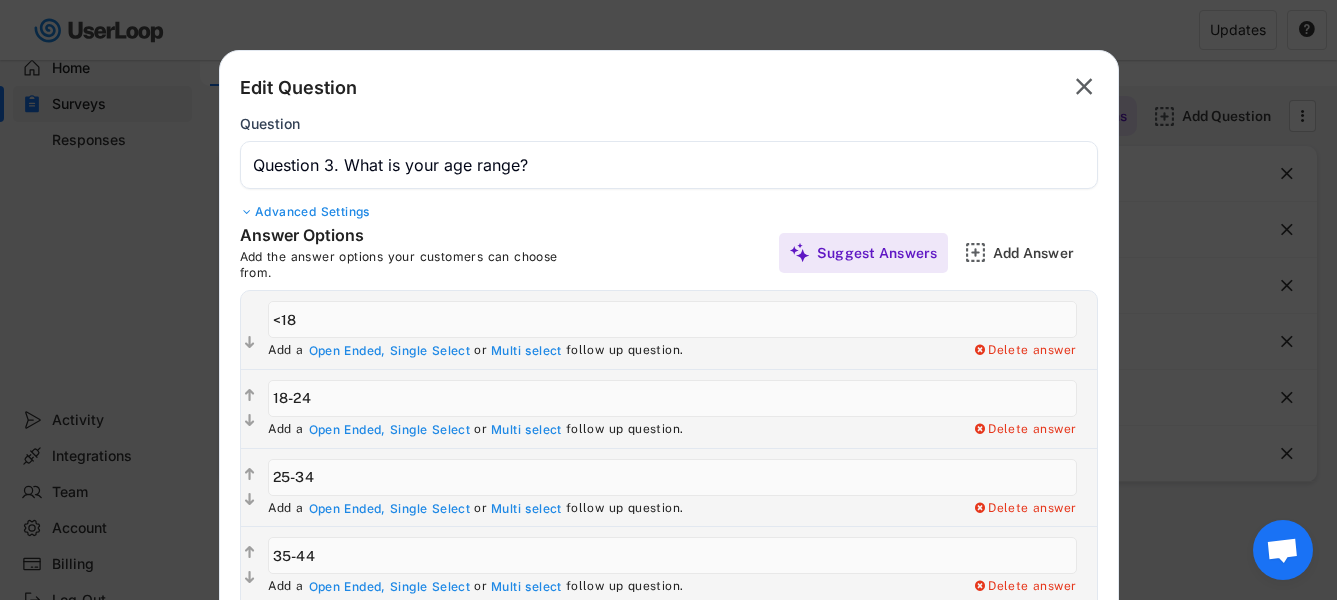 click on "" 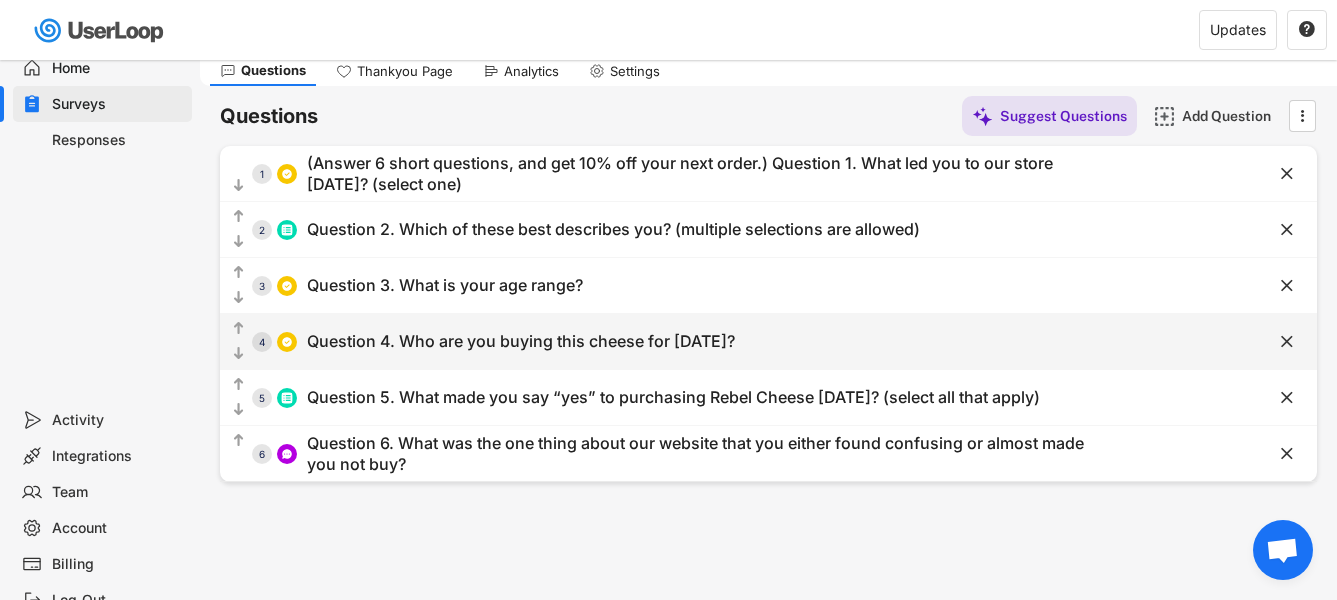 click on "Question 4. Who are you buying this cheese for [DATE]?" at bounding box center (521, 341) 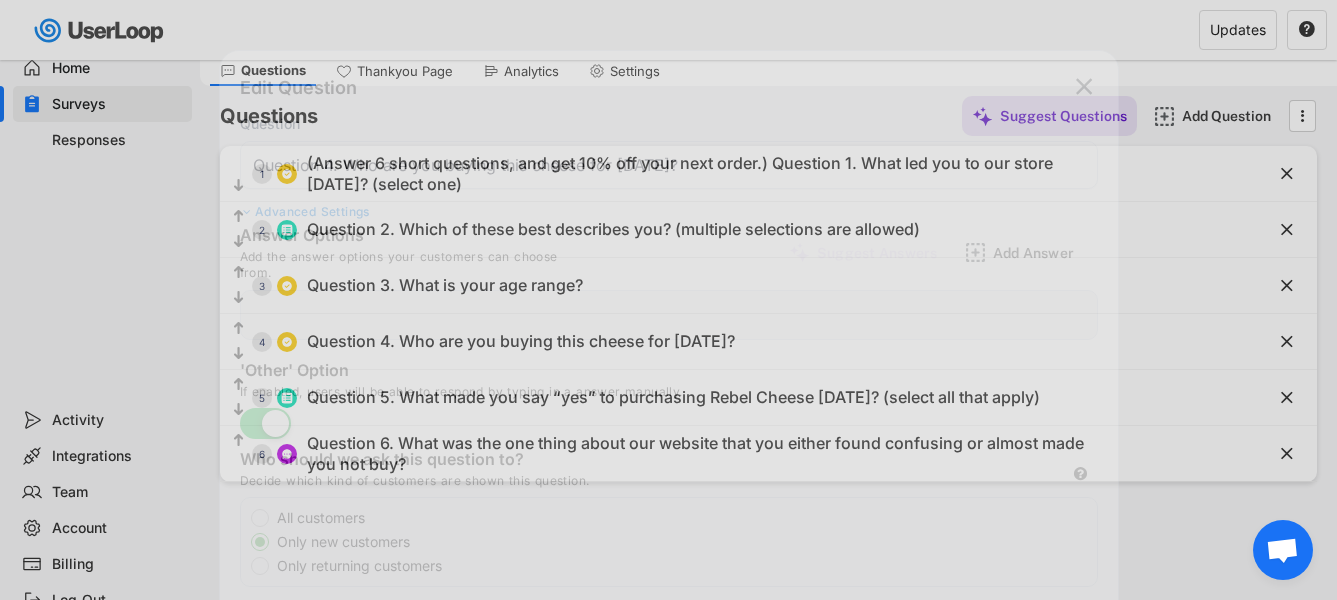 click on "Edit Question

Question  Advanced Settings Answer Options Add the answer options your customers can choose from. Suggest Answers Add Answer

Add a Open Ended, Single Select or Multi select  follow up question.  Delete answer


Add a Open Ended, Single Select or Multi select  follow up question.  Delete answer


Add a Open Ended, Single Select or Multi select  follow up question.  Delete answer


Add a Open Ended, Single Select or Multi select  follow up question.  Delete answer


Edit Follow Up Question Add a Open Ended, Single Select or Multi select  follow up question.  Delete answer


Add a Open Ended, Single Select or Multi select  follow up question.  Delete answer

Add a or" at bounding box center (669, 493) 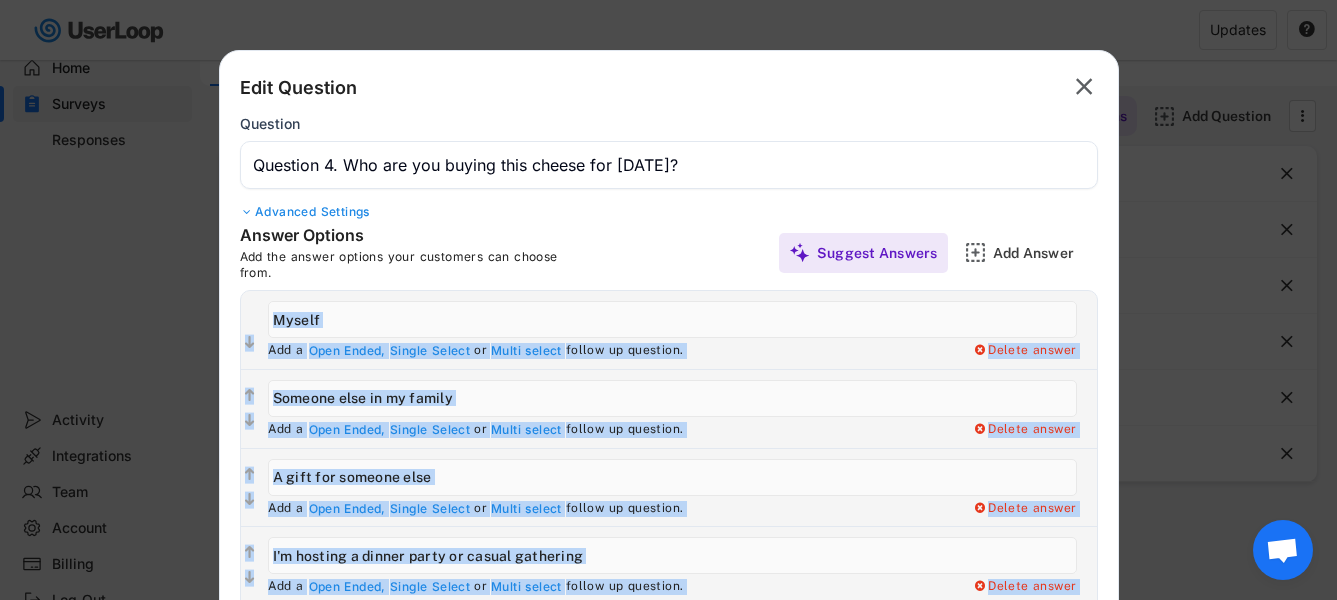 click at bounding box center (669, 165) 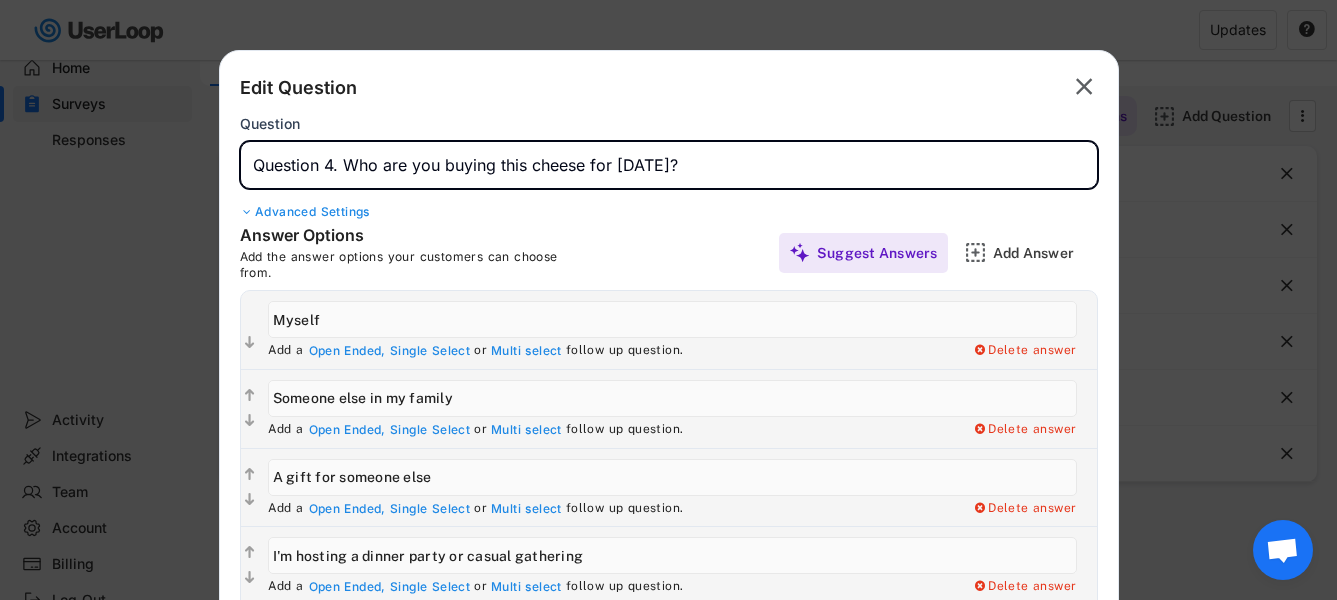 click at bounding box center (669, 165) 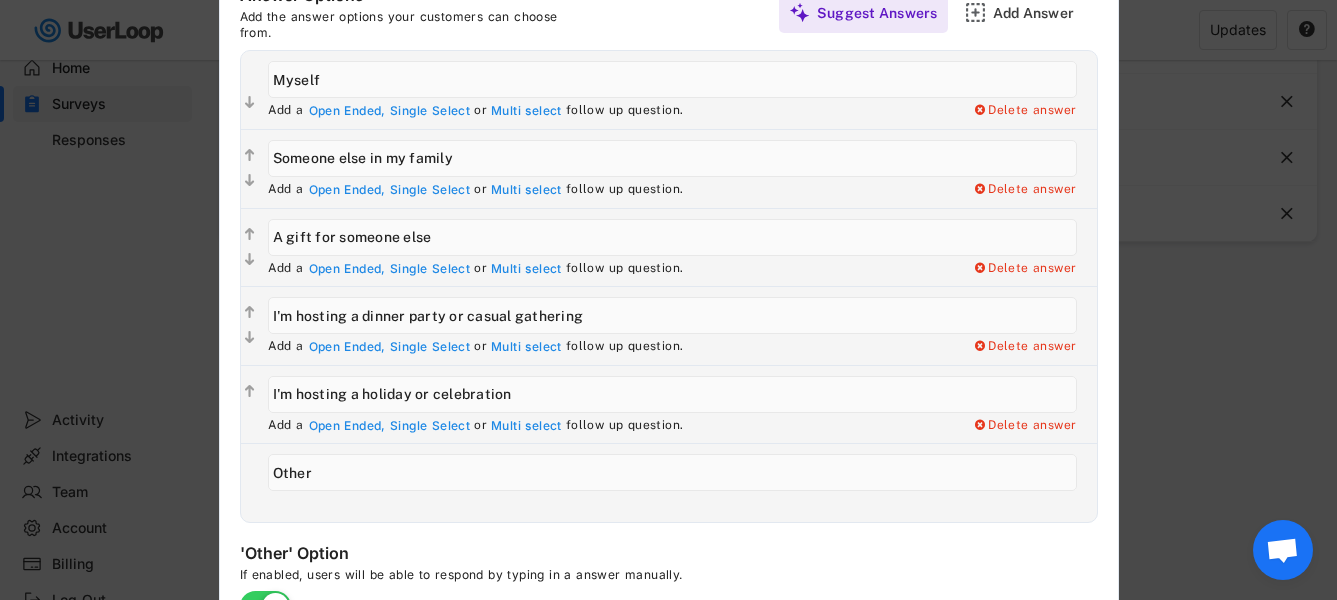 scroll, scrollTop: 323, scrollLeft: 0, axis: vertical 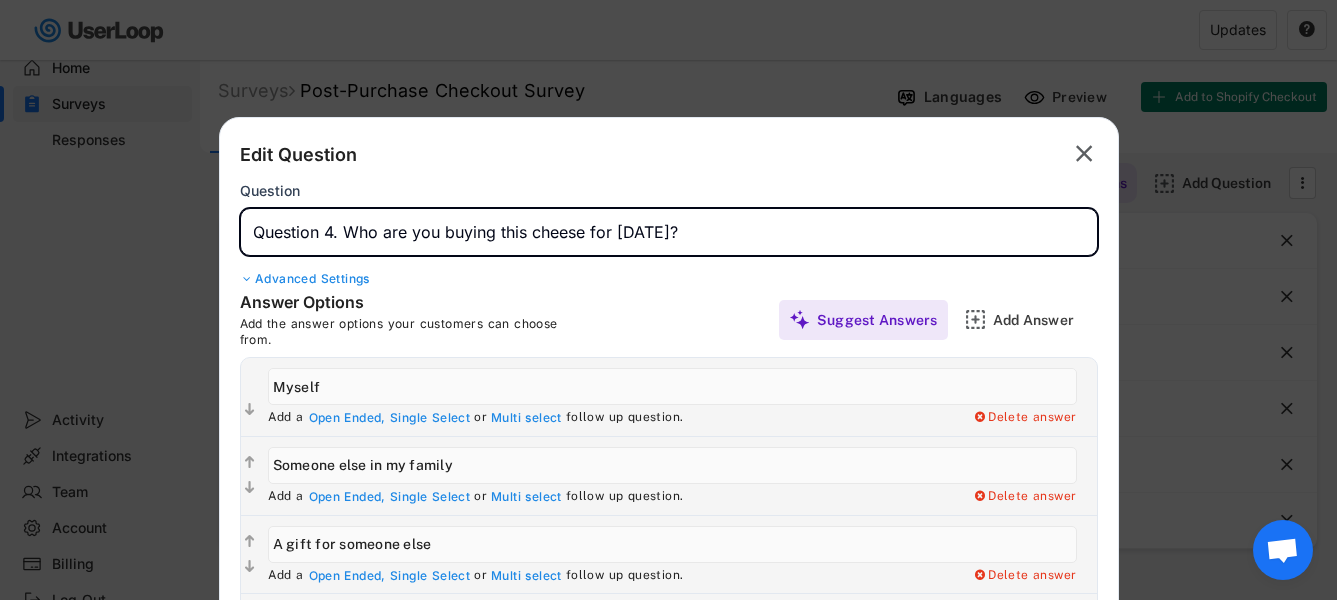 click on "" 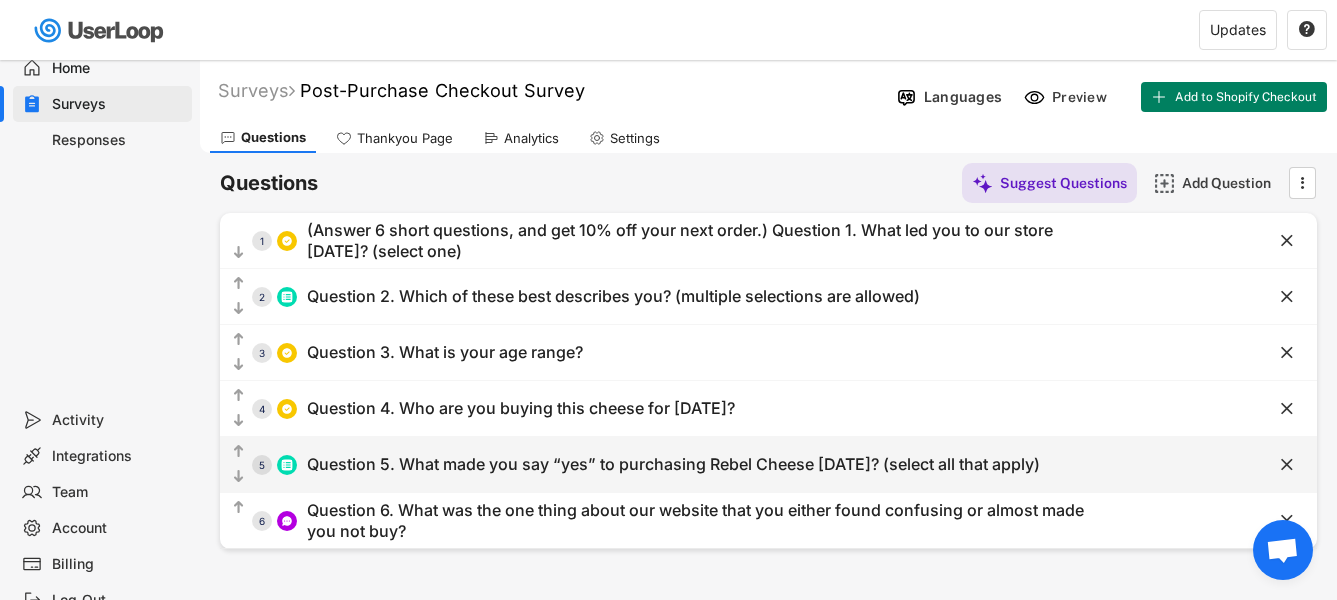 click on "Question 5. What made you say “yes” to purchasing Rebel Cheese [DATE]? (select all that apply)" at bounding box center [673, 464] 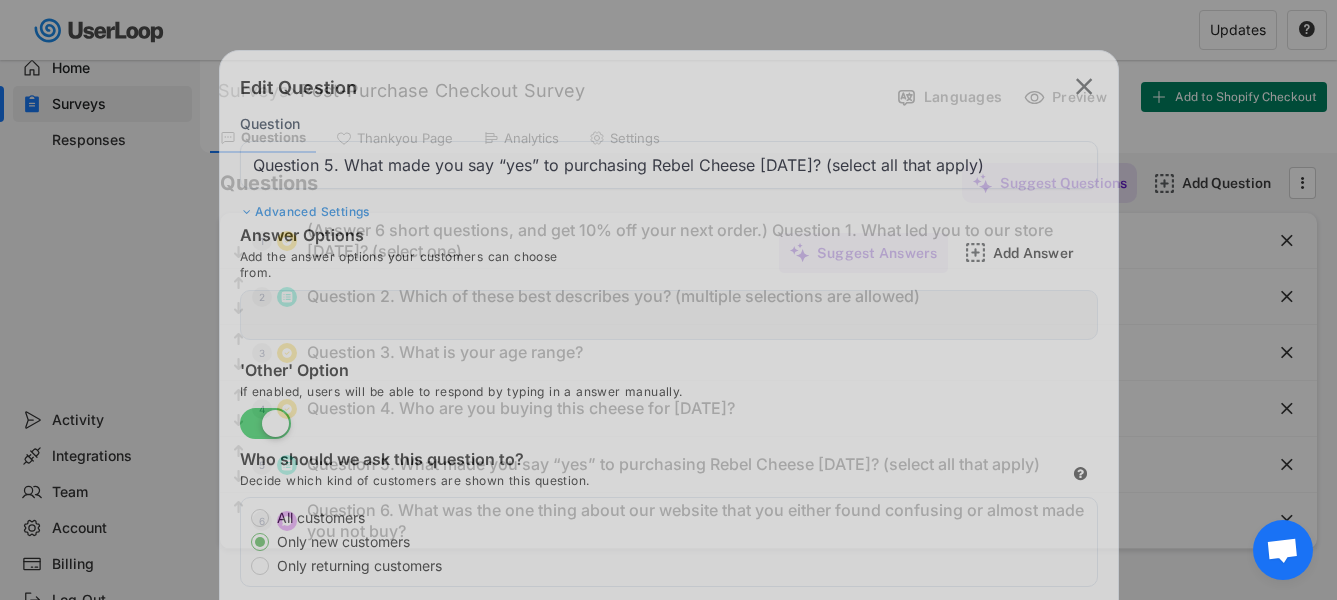 type on "A craving for cheese" 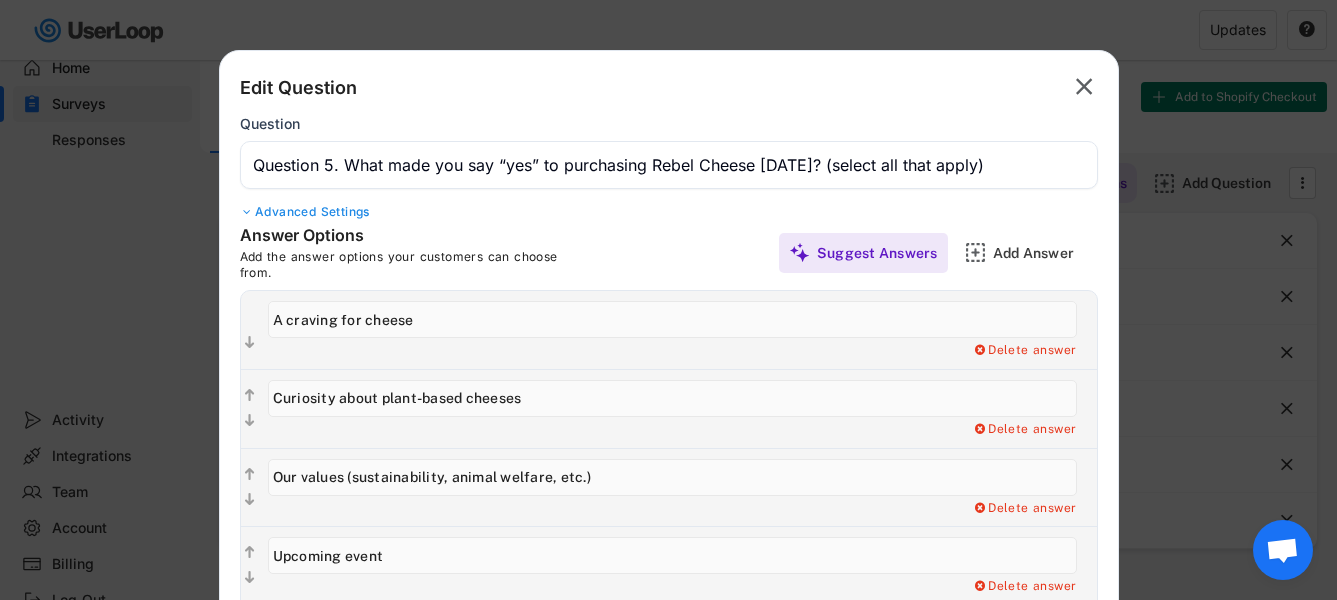 click at bounding box center (669, 165) 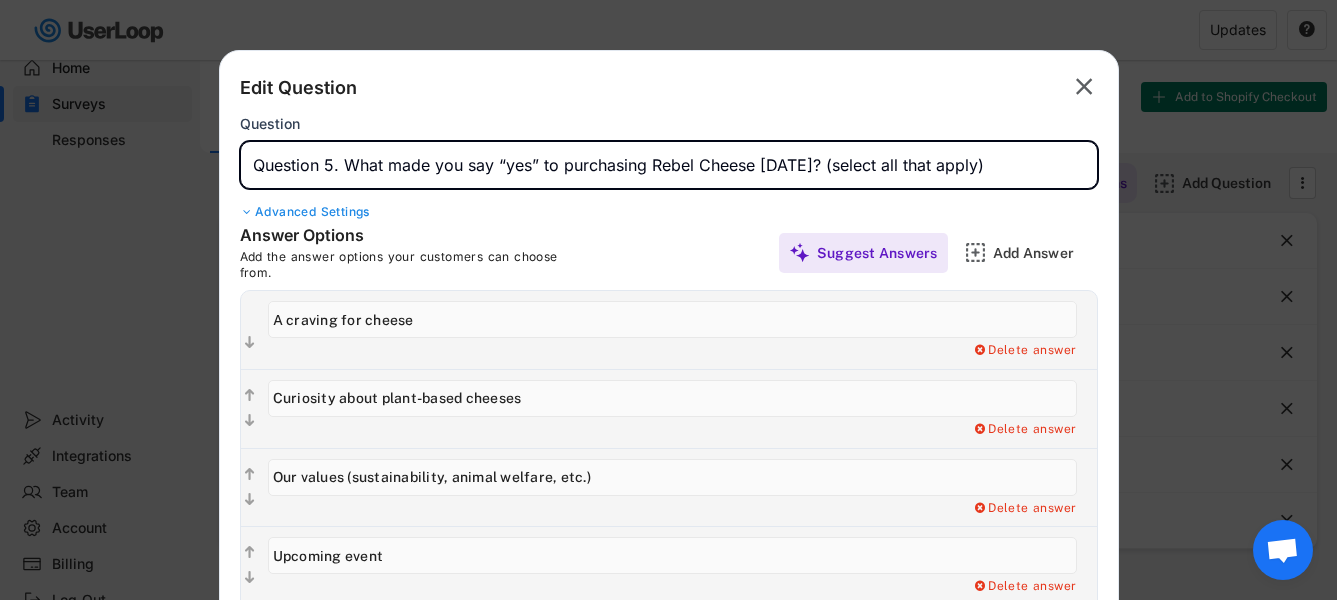 click at bounding box center [669, 165] 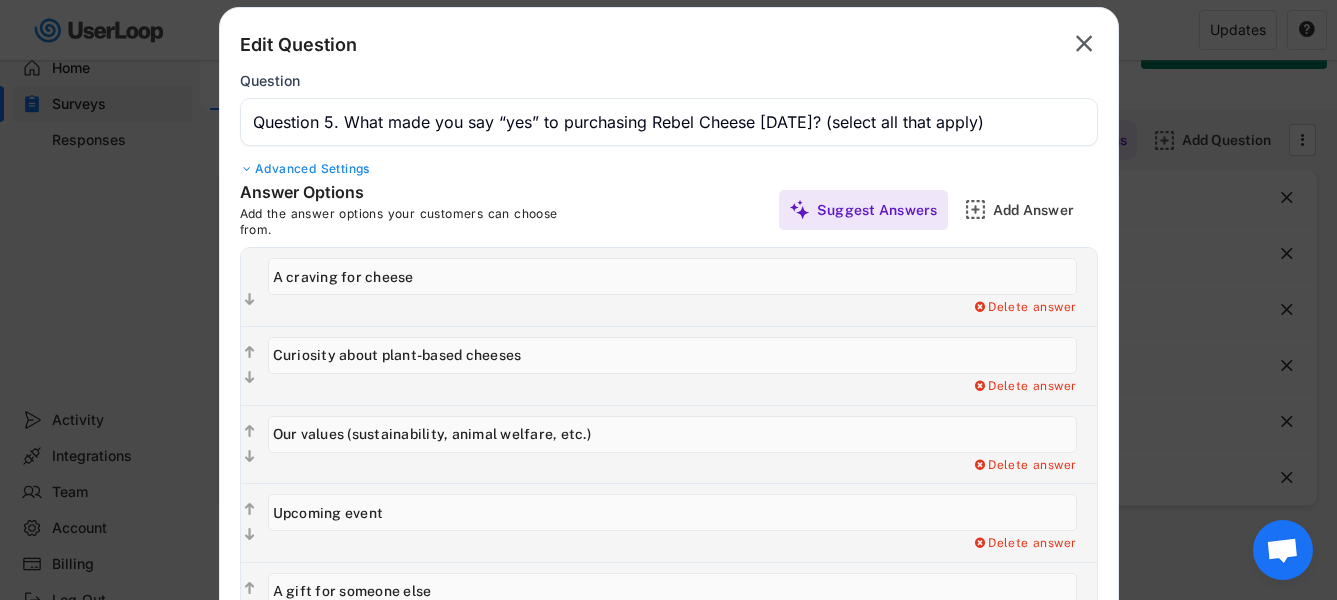 scroll, scrollTop: 0, scrollLeft: 0, axis: both 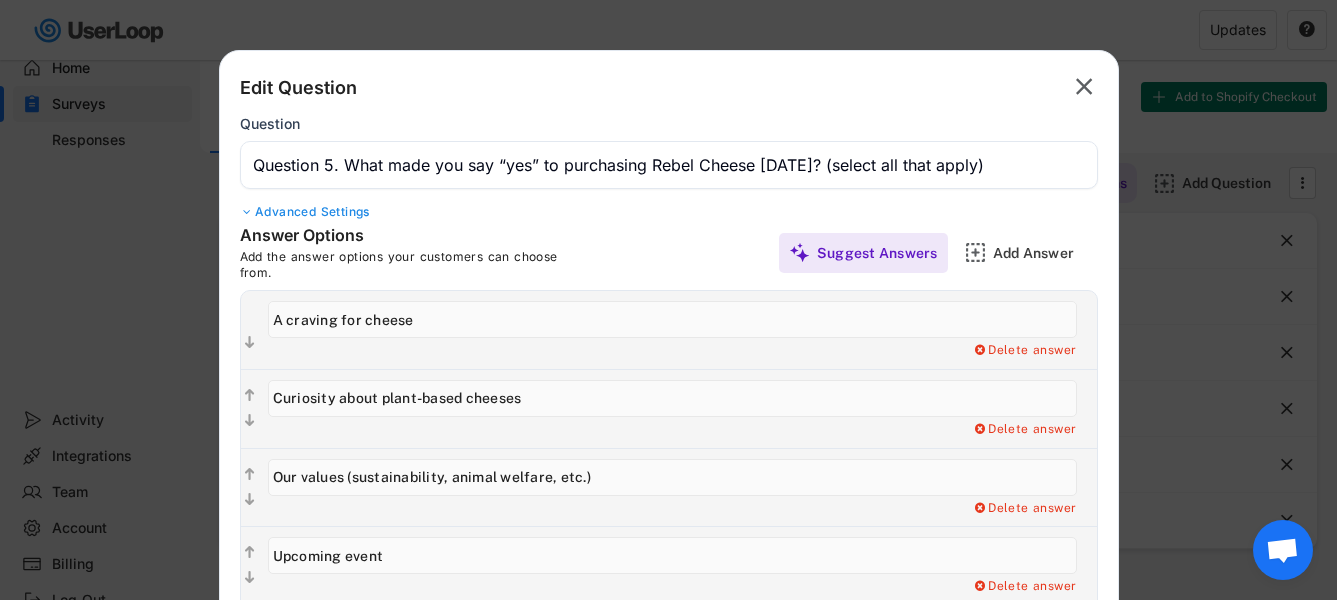 click on "" 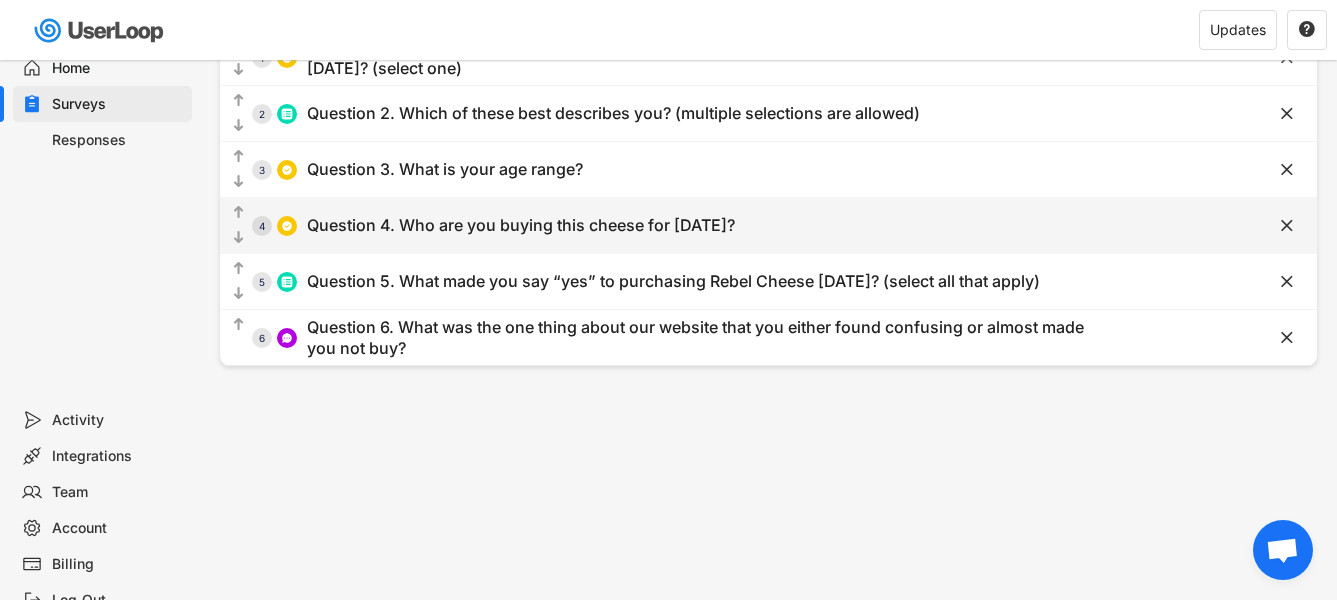 scroll, scrollTop: 189, scrollLeft: 0, axis: vertical 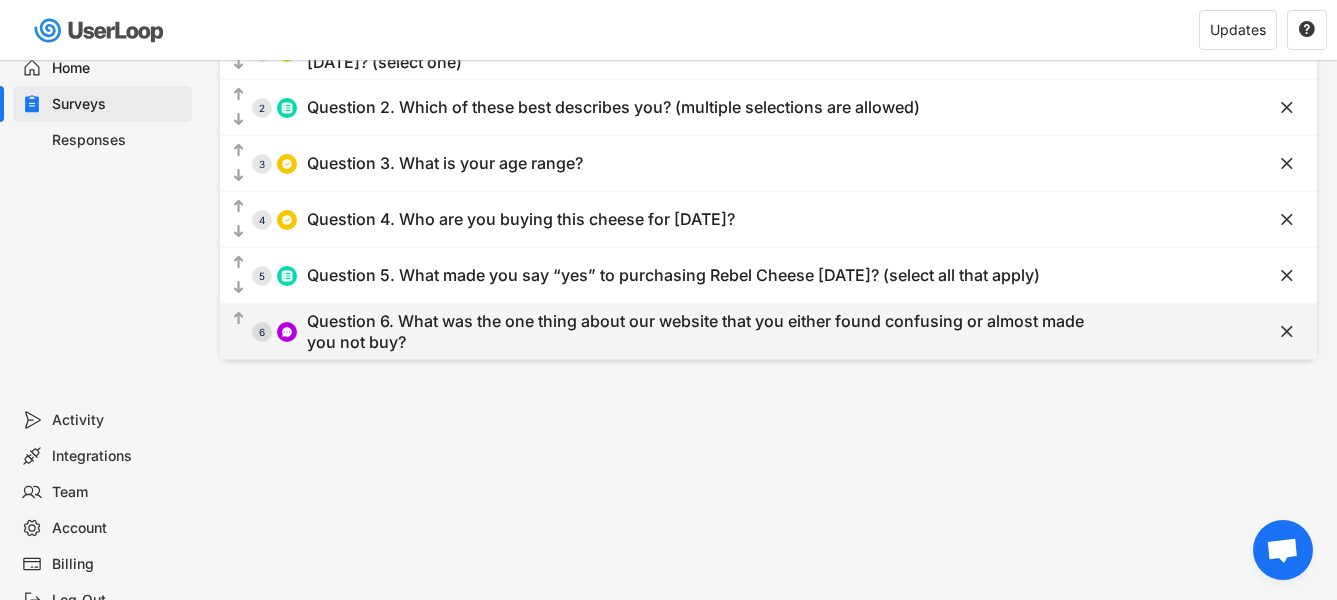 click on "Question 6. What was the one thing about our website that you either found confusing or almost made you not buy?" at bounding box center (706, 332) 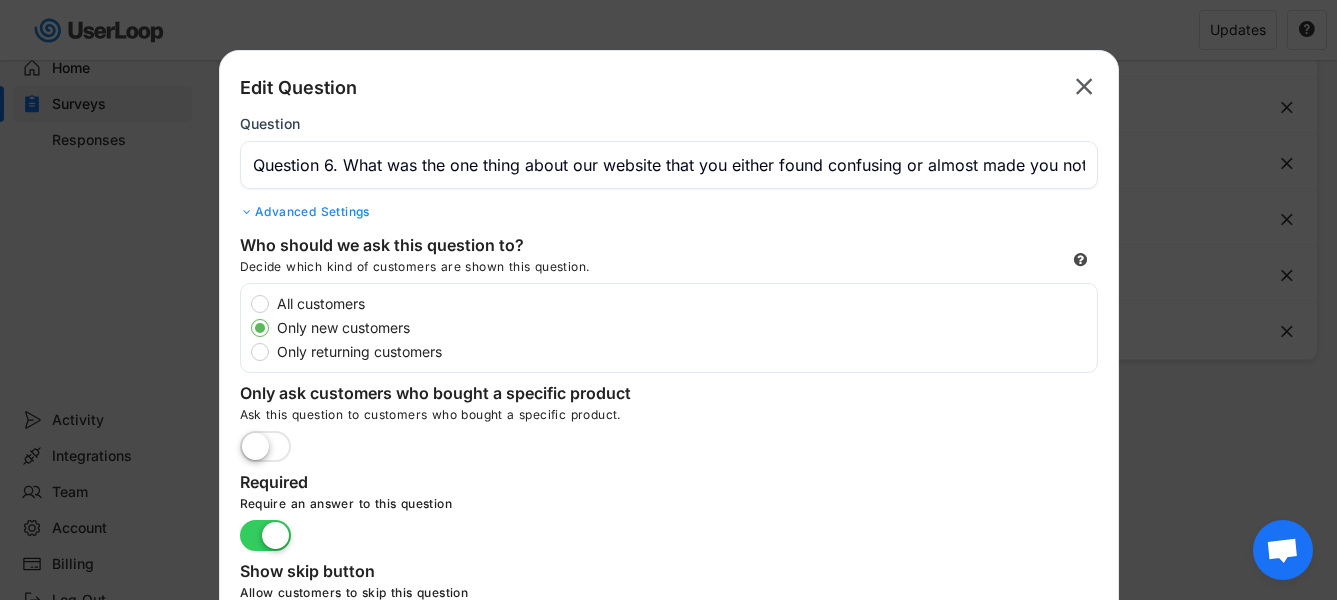 click at bounding box center [669, 165] 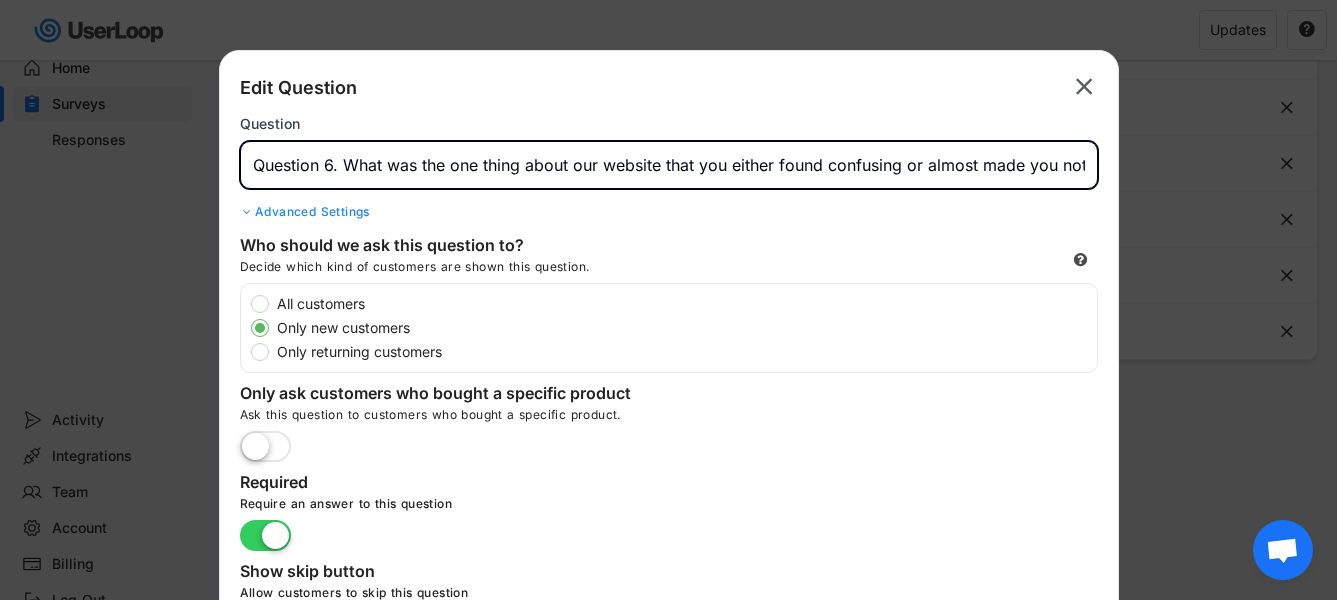 click at bounding box center (669, 165) 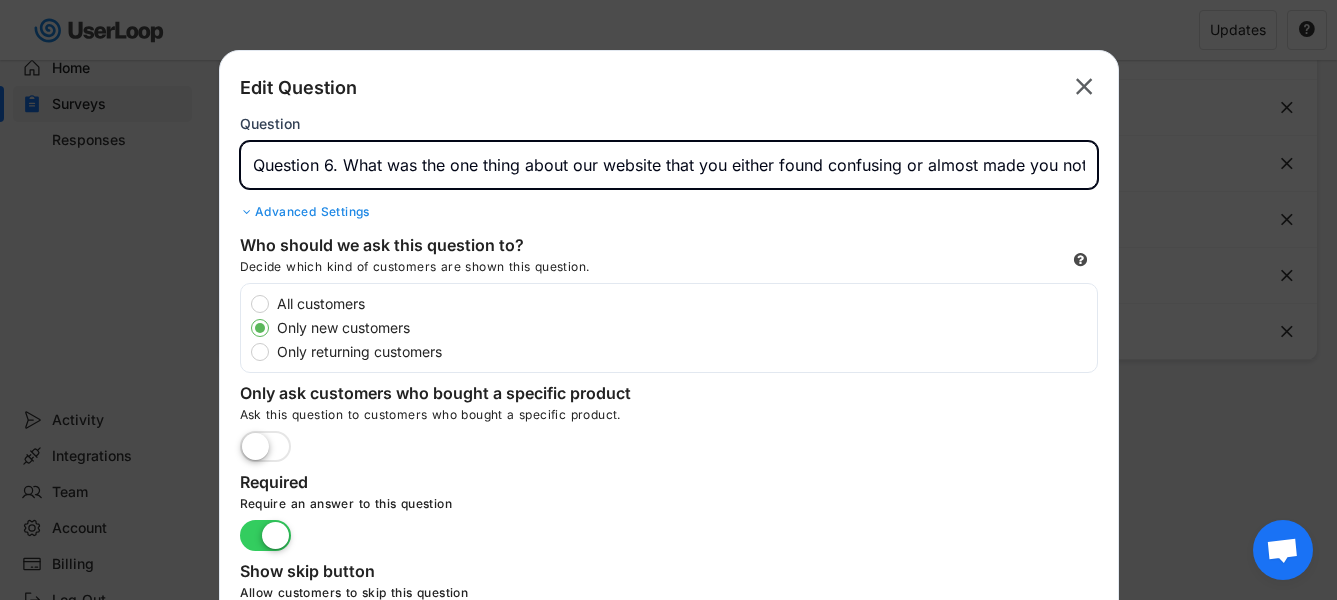 click on "" 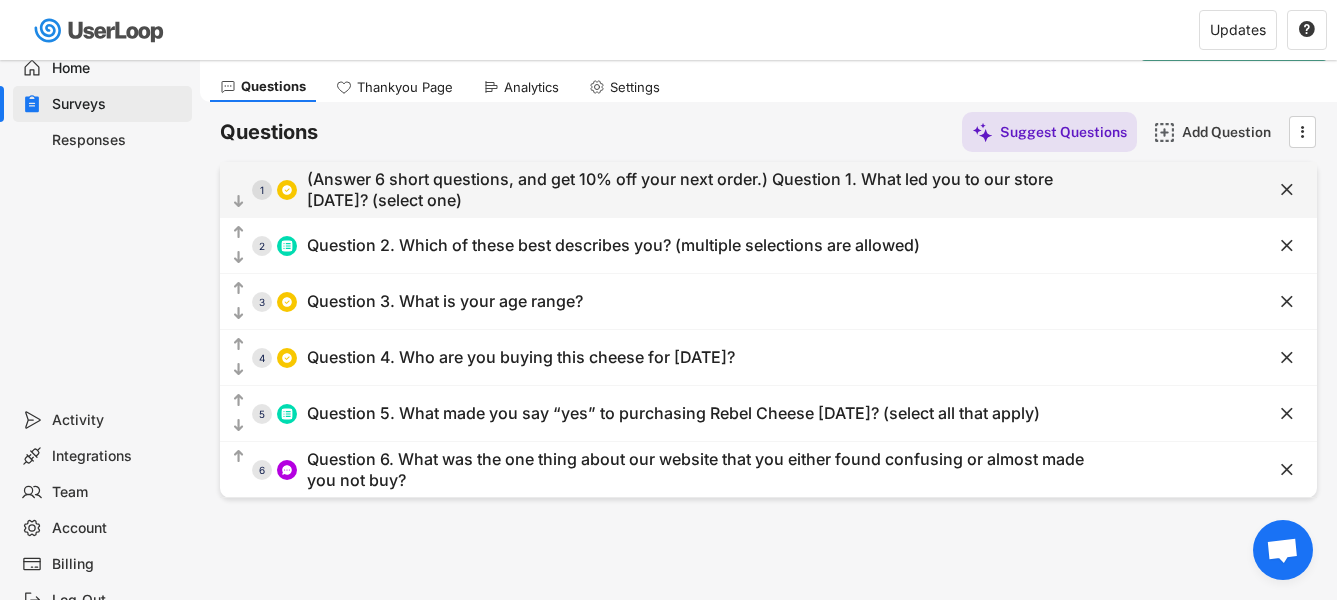 scroll, scrollTop: 65, scrollLeft: 0, axis: vertical 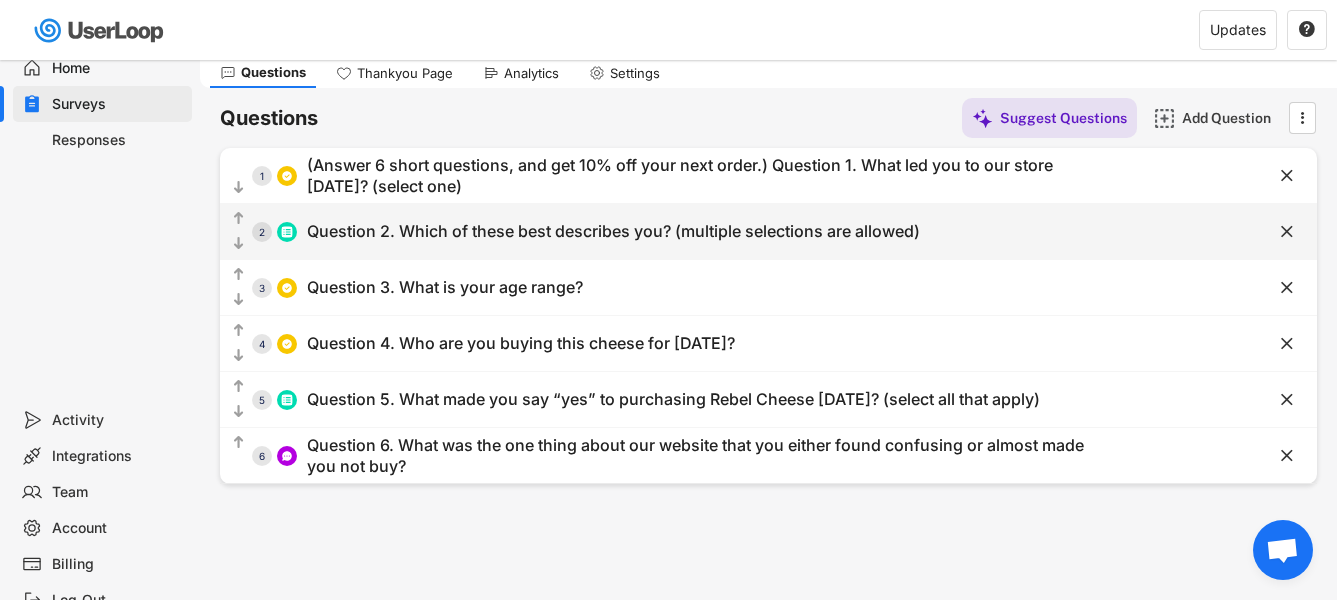 click on "Question 2. Which of these best describes you? (multiple selections are allowed)" at bounding box center [613, 231] 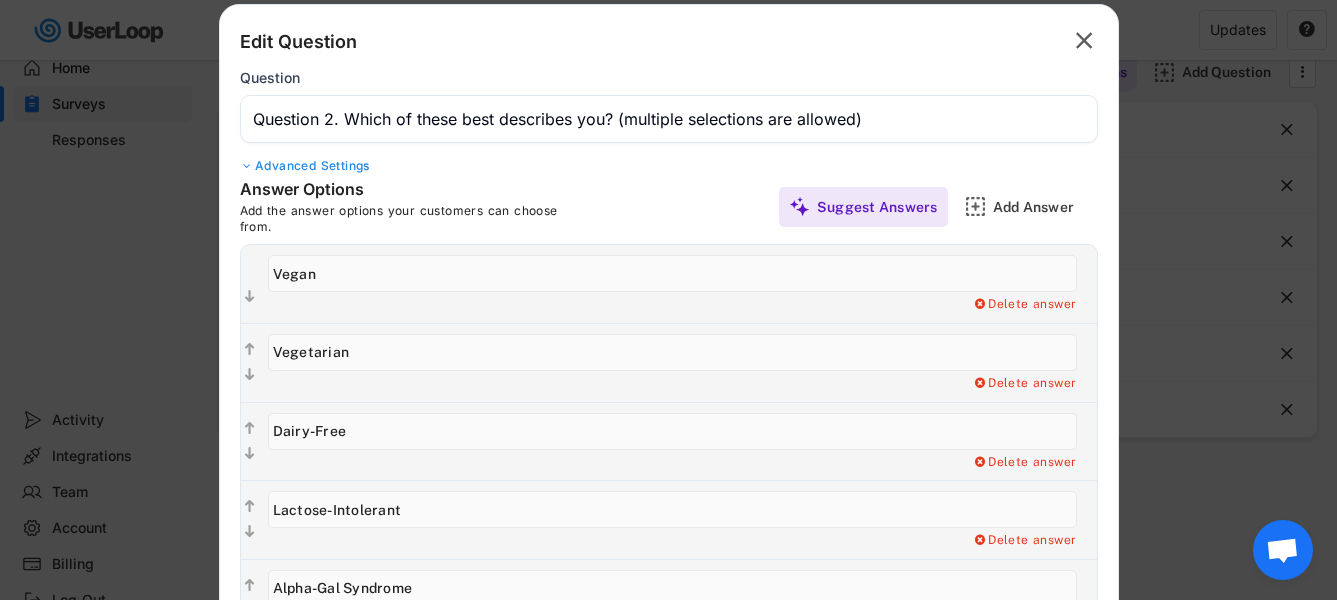 scroll, scrollTop: 0, scrollLeft: 0, axis: both 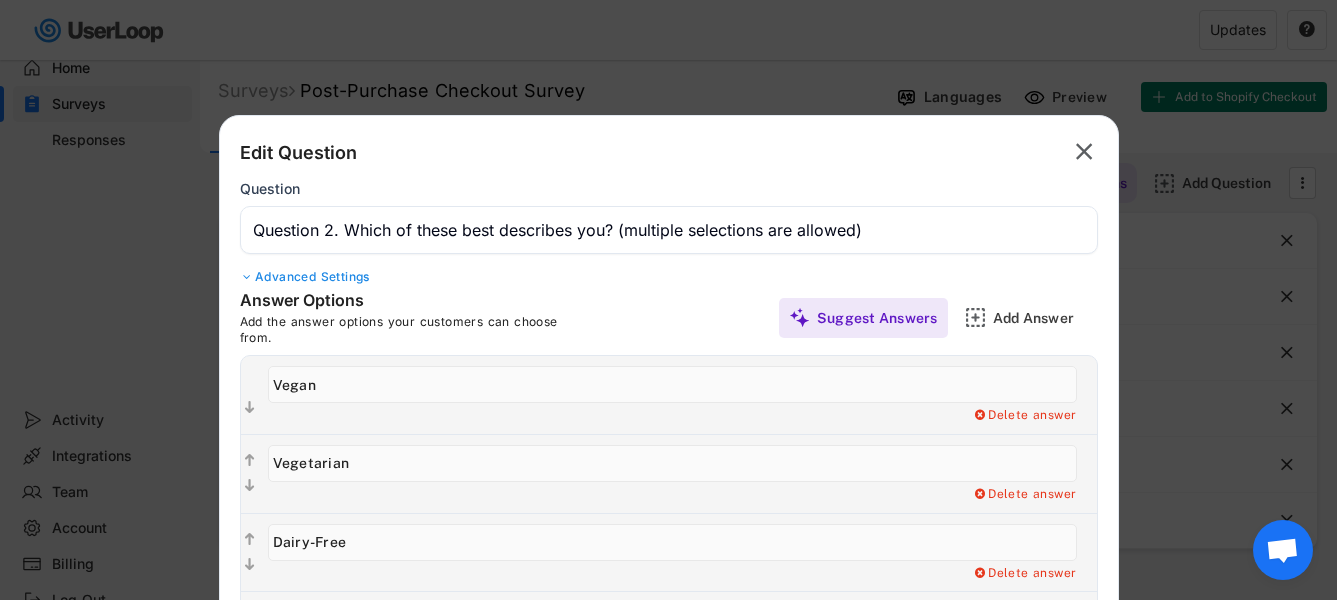 click on "" 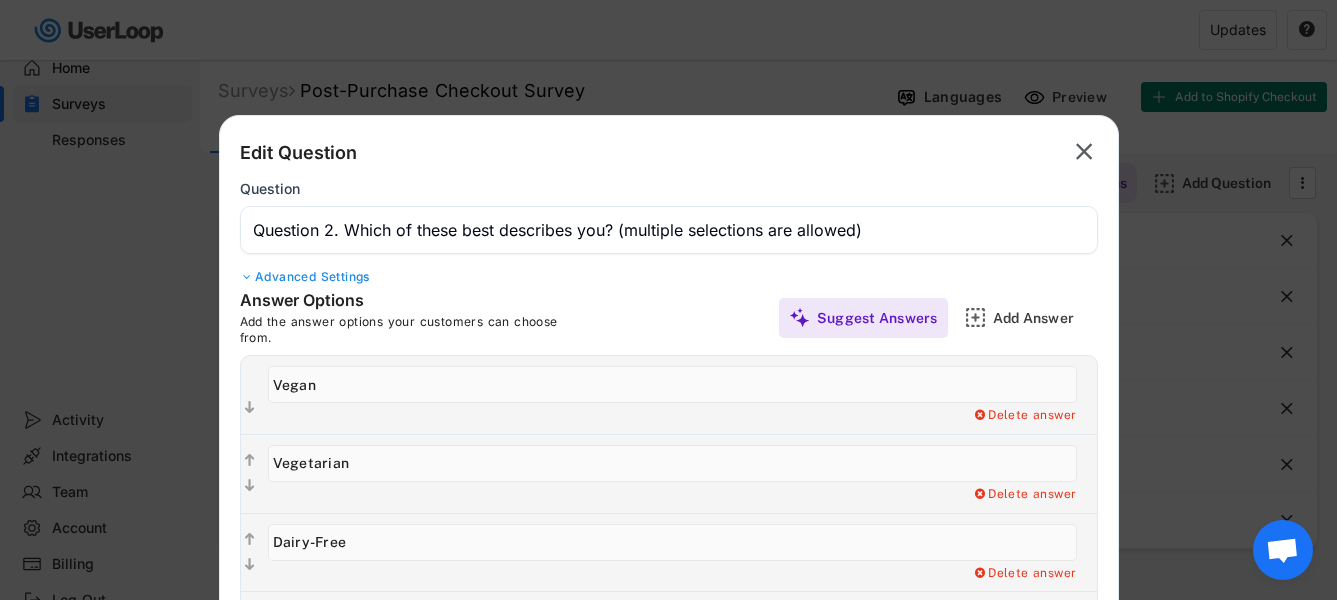 type 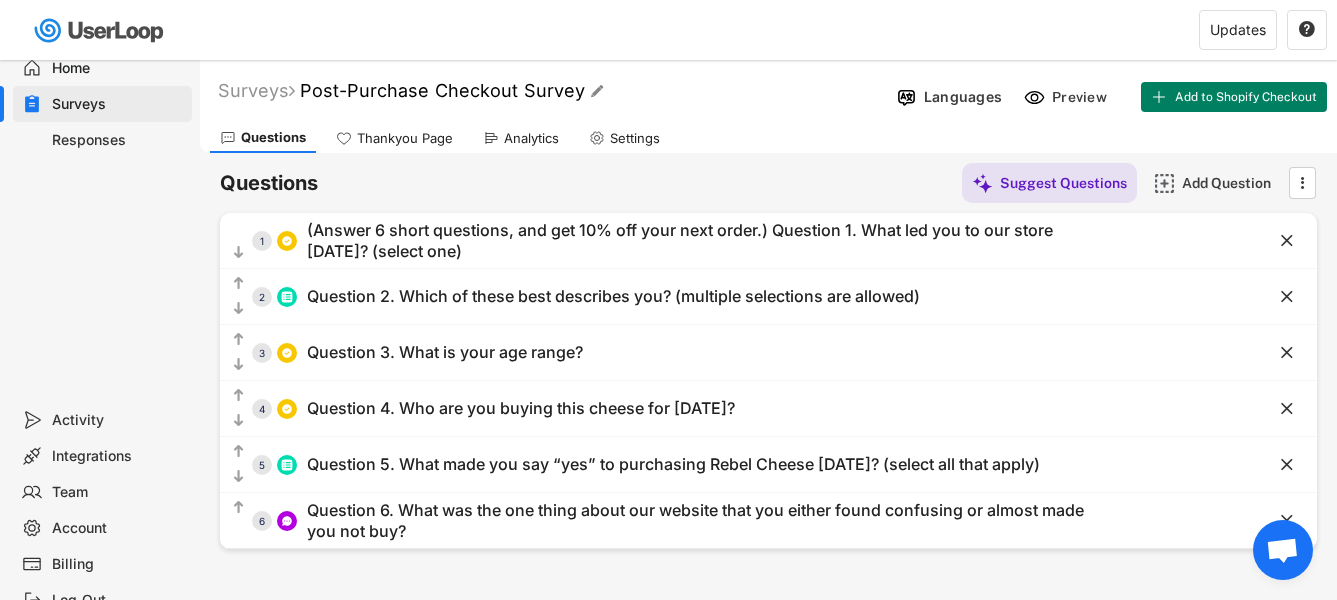 click on "Post-Purchase Checkout Survey" at bounding box center (442, 90) 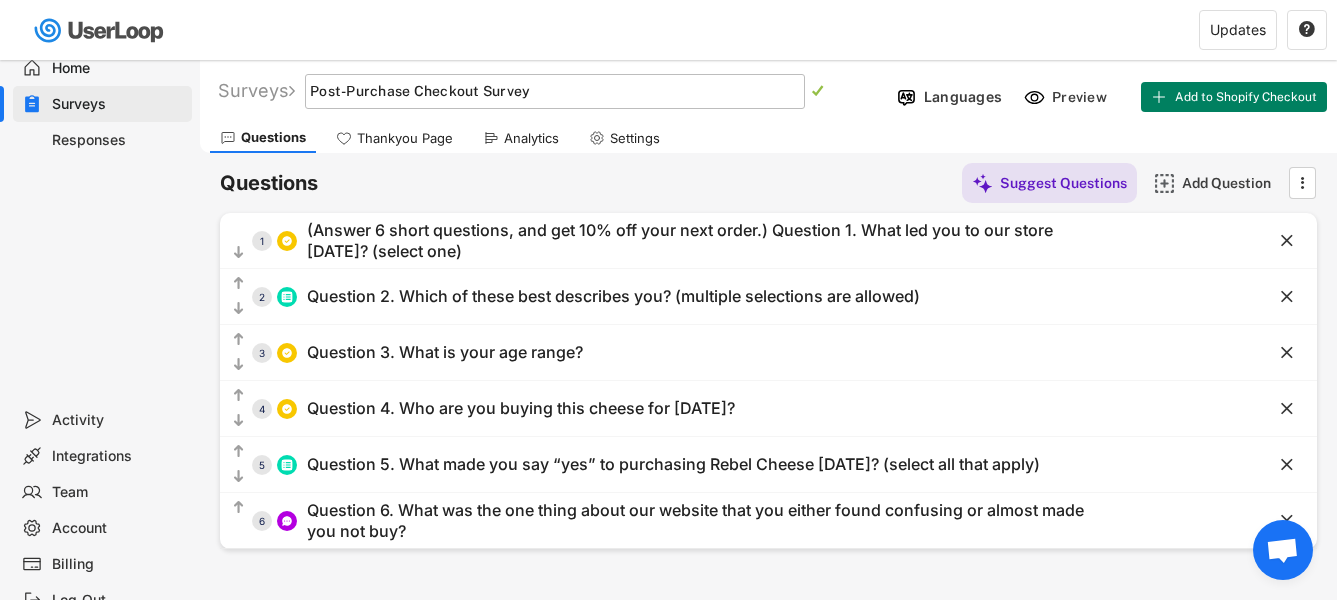 click at bounding box center (555, 91) 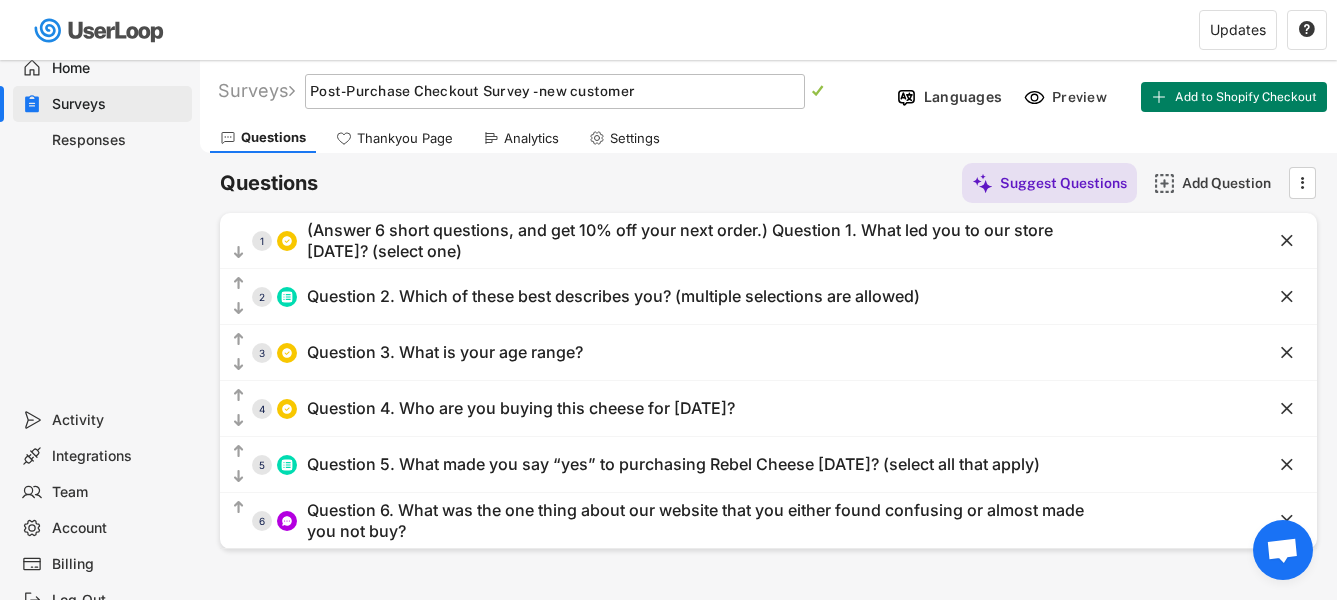 type on "Post-Purchase Checkout Survey - new customers" 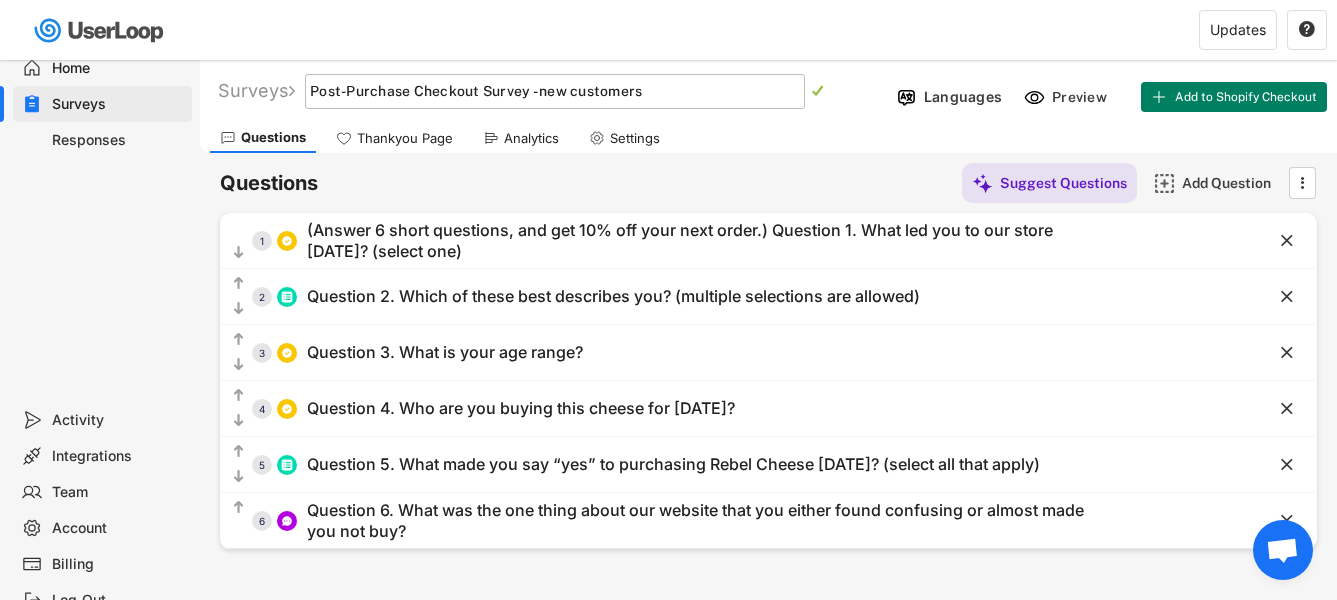 click on "" 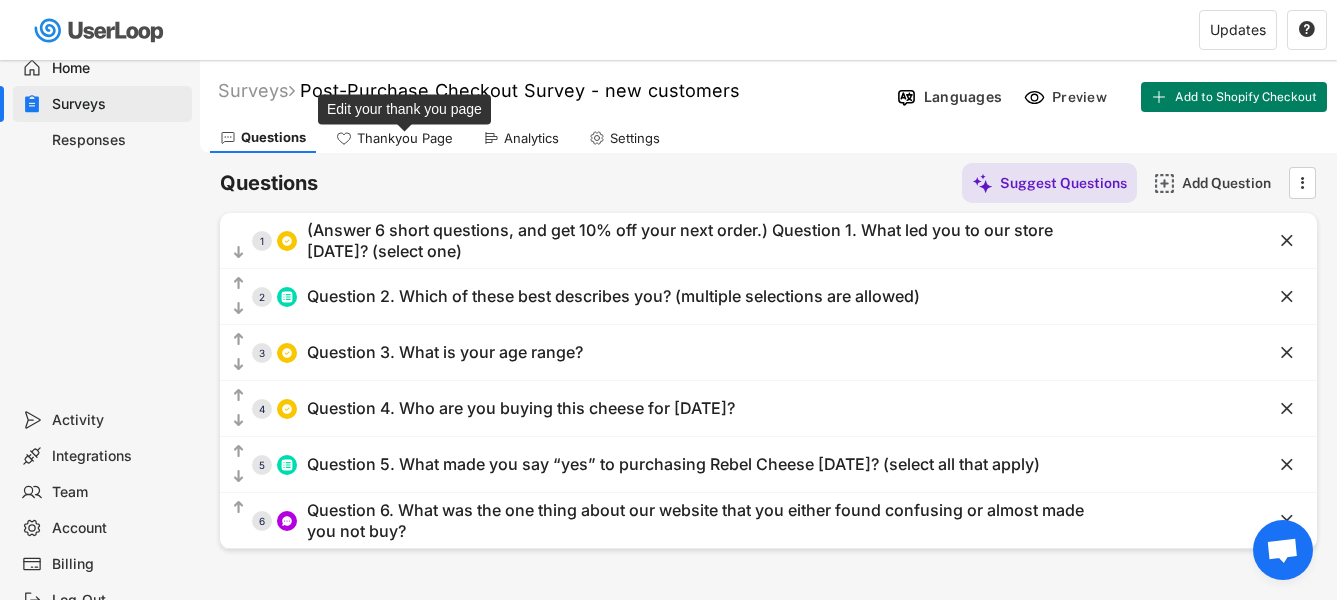 click on "Thankyou Page" at bounding box center (405, 138) 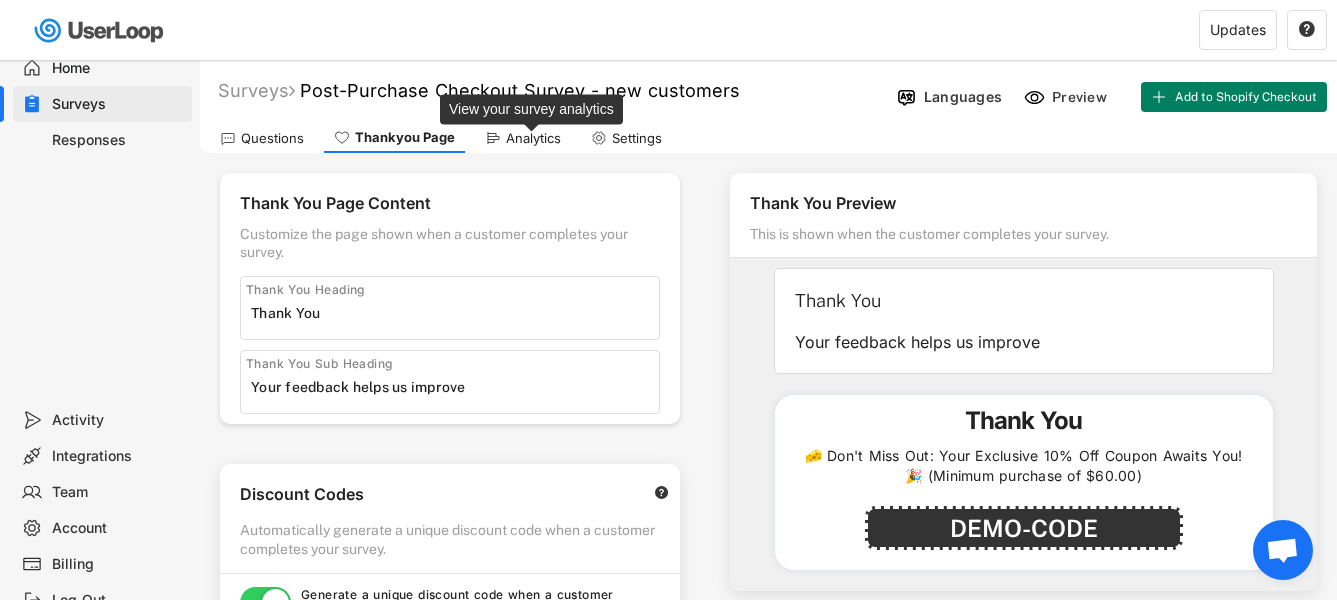 click on "Analytics" at bounding box center [533, 138] 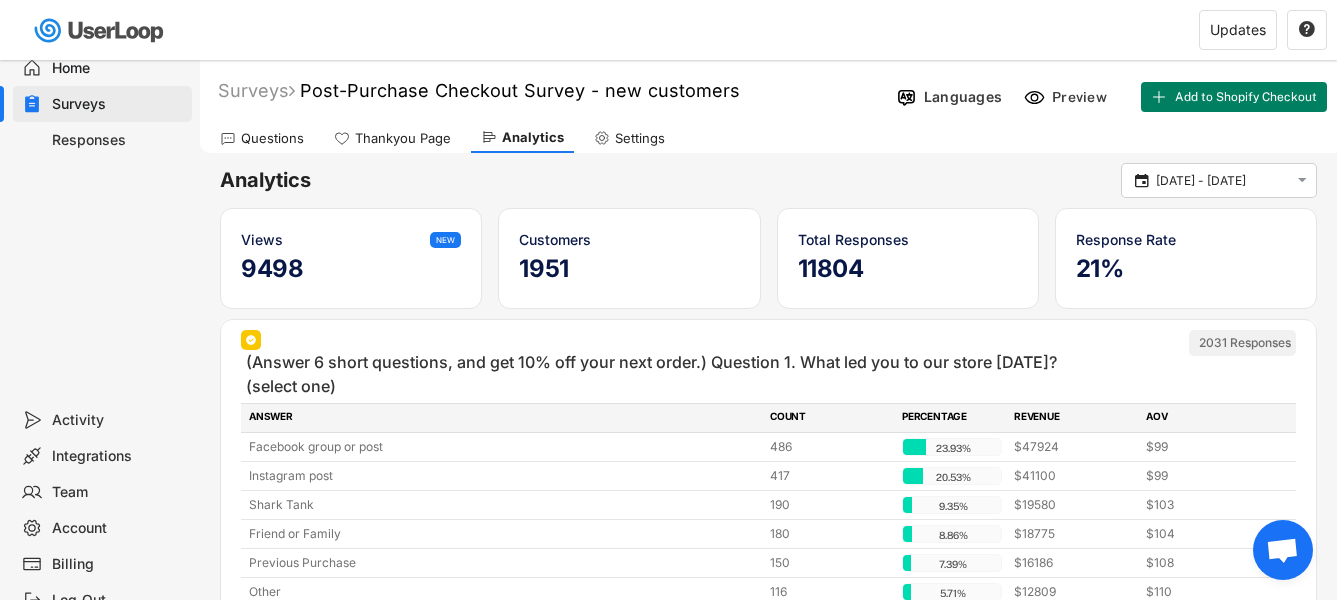 click on "Analytics

[DATE] - [DATE]

Views NEW 9498 Customers 1951 Total Responses 11804 Response Rate 21% (Answer 6 short questions, and get 10% off your next order.) Question 1. What led you to our store [DATE]? (select one) 2031 Responses ANSWER COUNT PERCENTAGE REVENUE AOV Facebook group or post 486 23.93% 23.93% $47924 $99 Instagram post 417 20.53% 20.53% $41100 $99 Shark Tank 190 9.35% 9.35% $19580 $103 Friend or Family 180 8.86% 8.86% $18775 $104 Previous Purchase 150 7.39% 7.39% $16186 $108 Other 116 5.71% 5.71% $12809 $110 Email/Text Message 101 4.97% 4.97% $10912 $108 Facebook advertisement 81 3.99% 3.99% $8420 $104 Google 78 3.84% 3.84% $7947 $102 YouTube 72 3.55% 3.55% $7222 $100 [PERSON_NAME] TV Commercial 51 2.51% 2.51% $5379 $105 Instagram advertisement 32 1.58% 1.58% $3085 $96 TikTok 16 0.79% 0.79% $1802 $113 Tried Rebel Cheese products at a grocery store 14 0.69% 0.69% $1257 $90 Pinterest Ad 10 0.49% 0.49% $1091 $109 Influencer 9 0.44% 0.44% $839 $93 7 5 4" 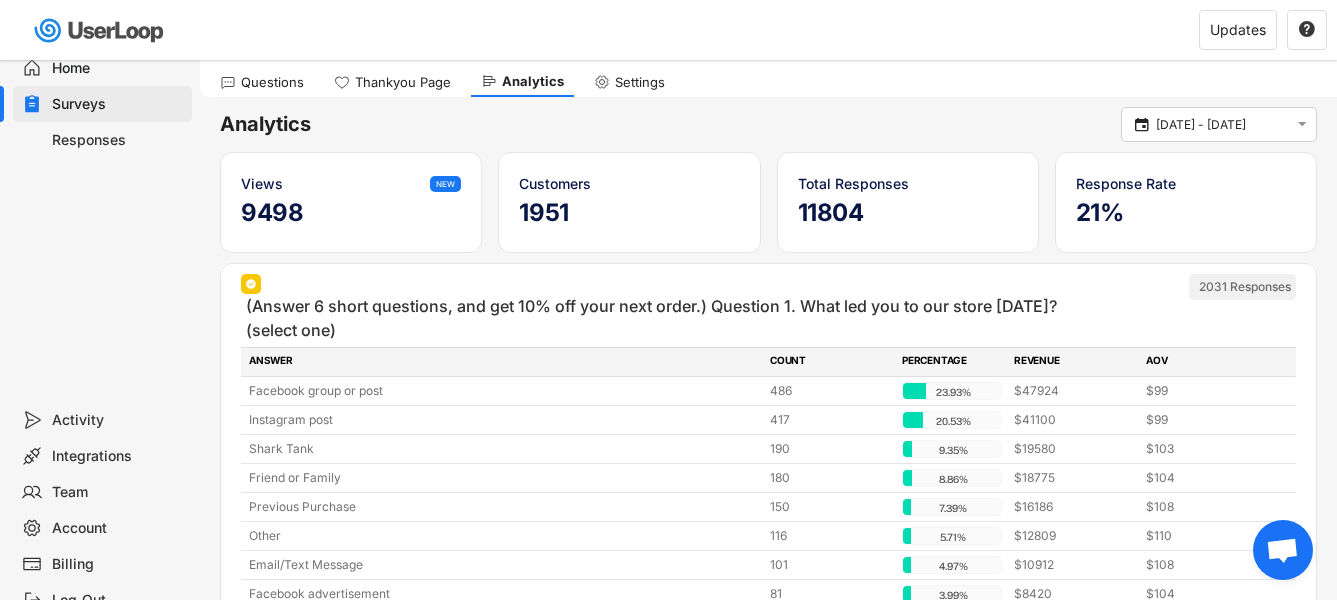 scroll, scrollTop: 36, scrollLeft: 0, axis: vertical 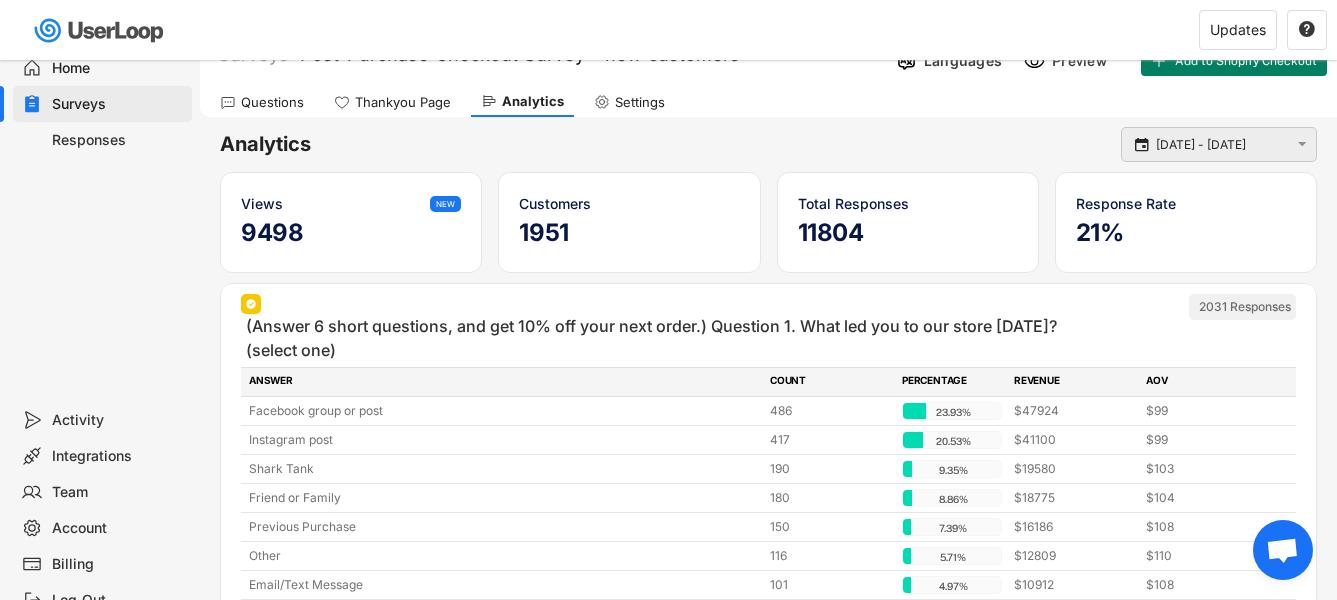 click on "[DATE] - [DATE]" at bounding box center [1222, 145] 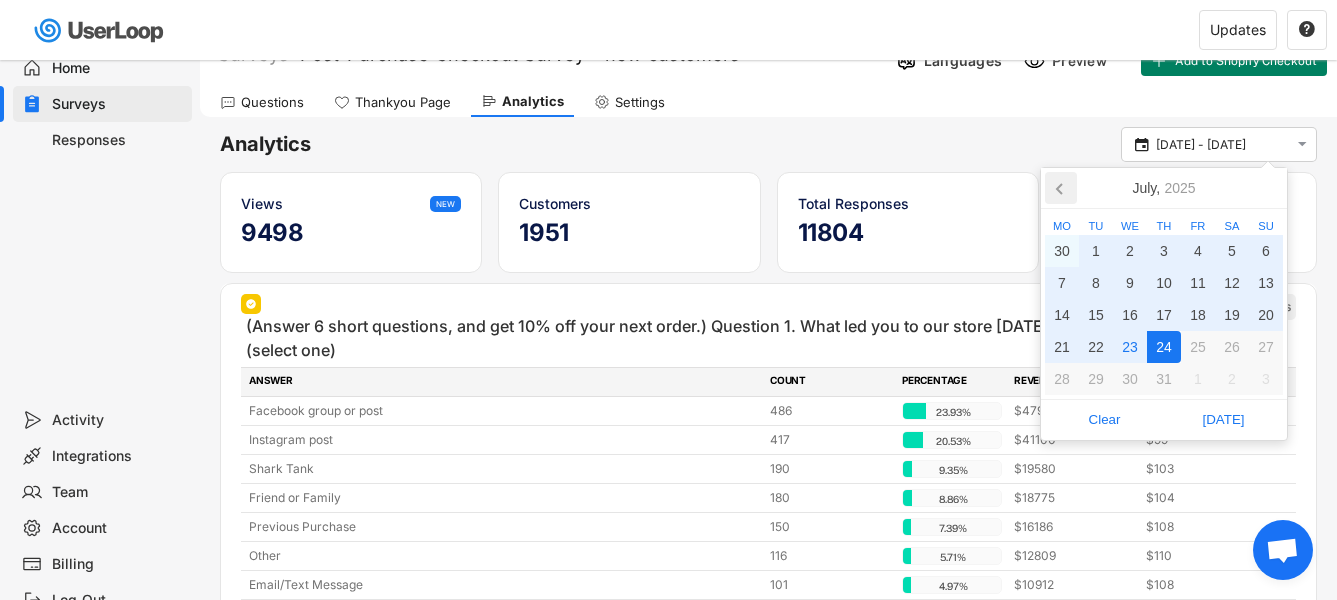 click 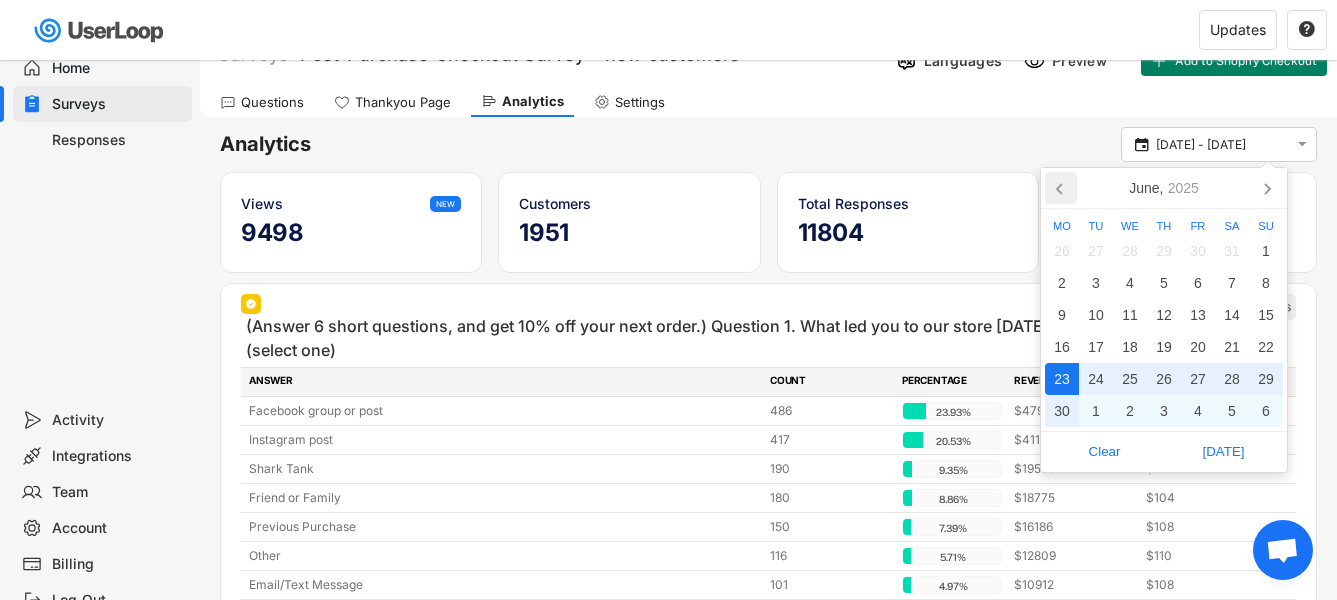 click 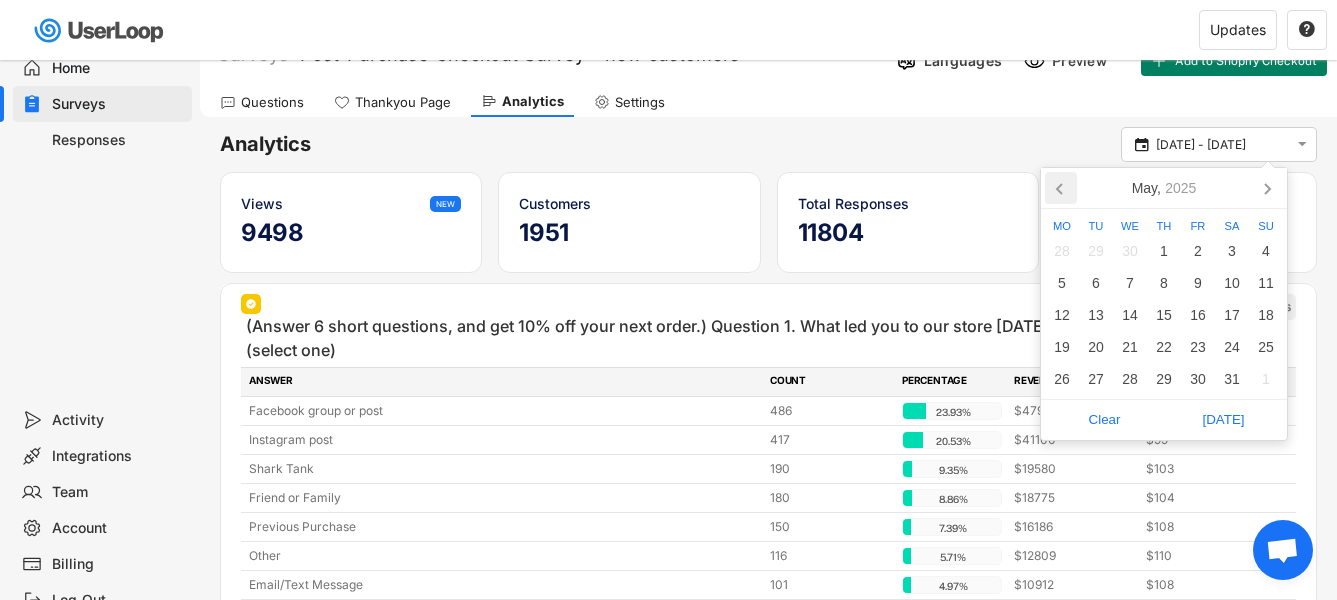 click 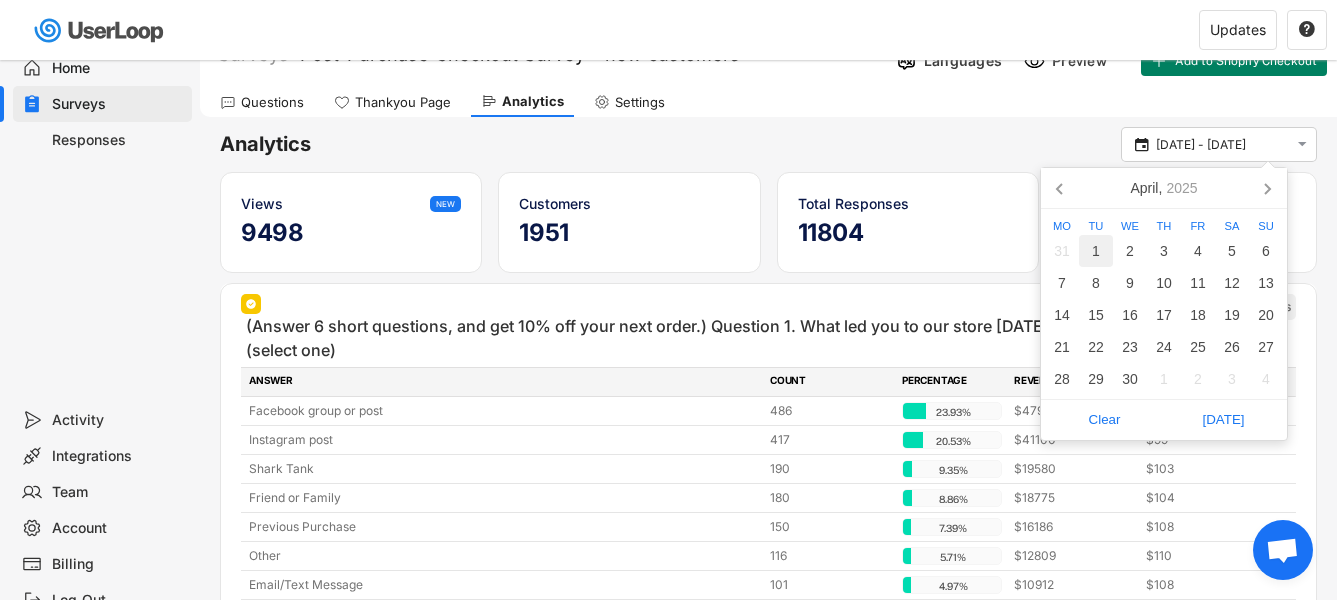 click on "1" at bounding box center [1096, 251] 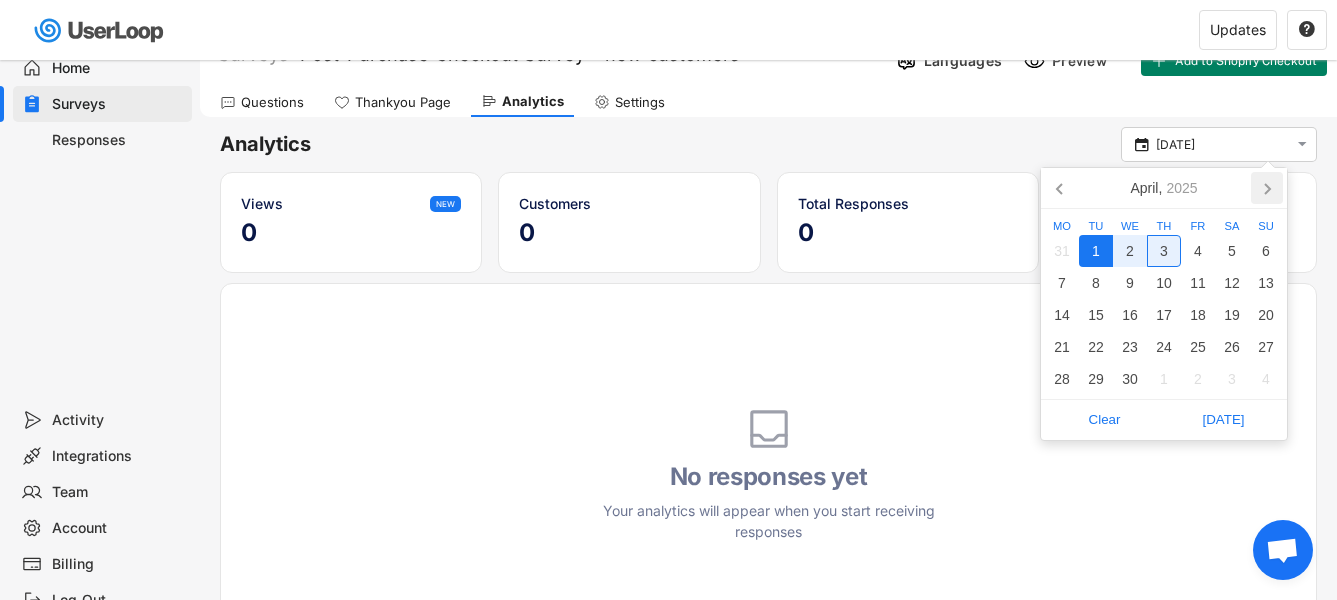 click 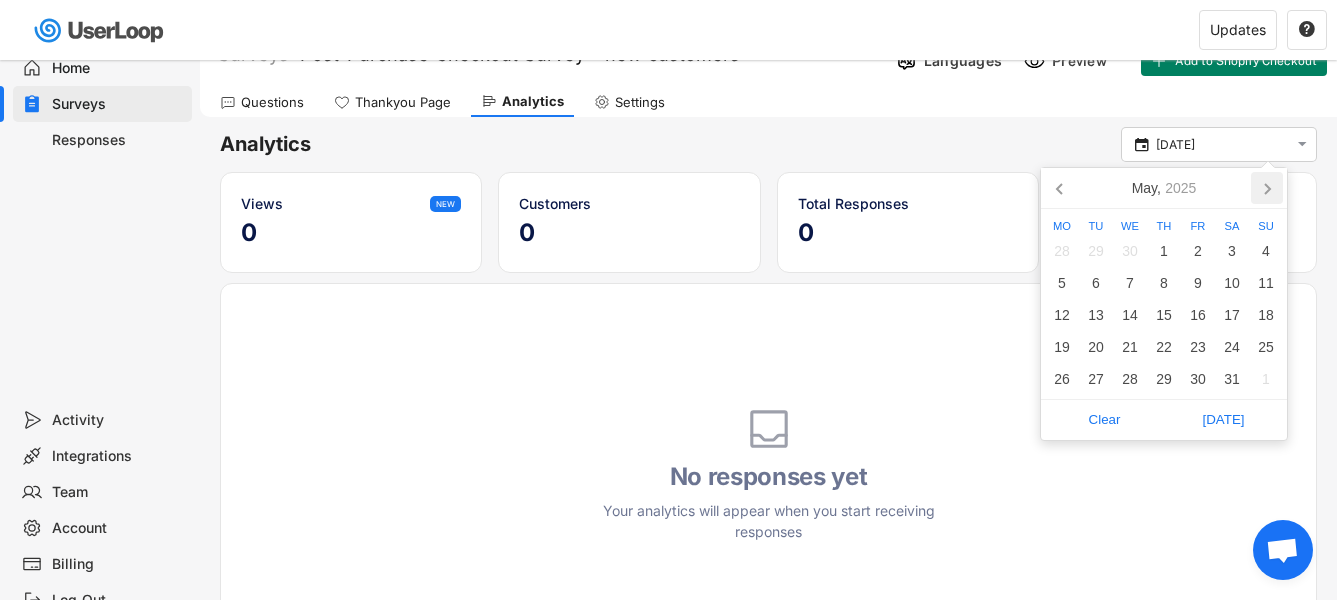 click 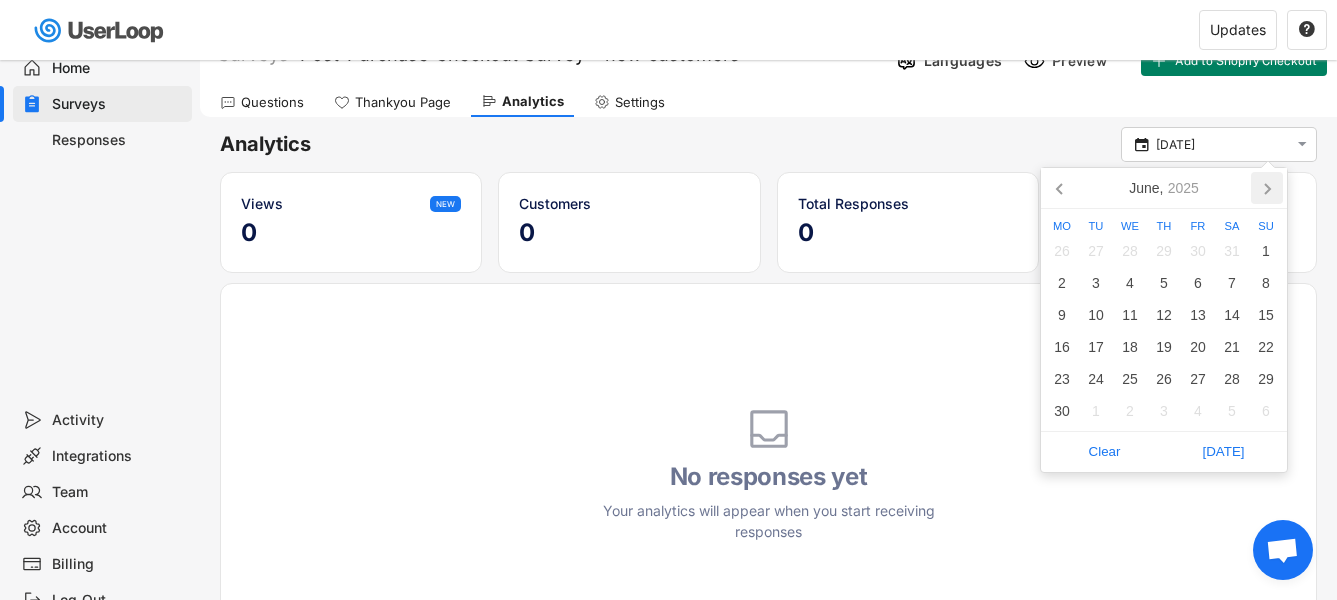 click 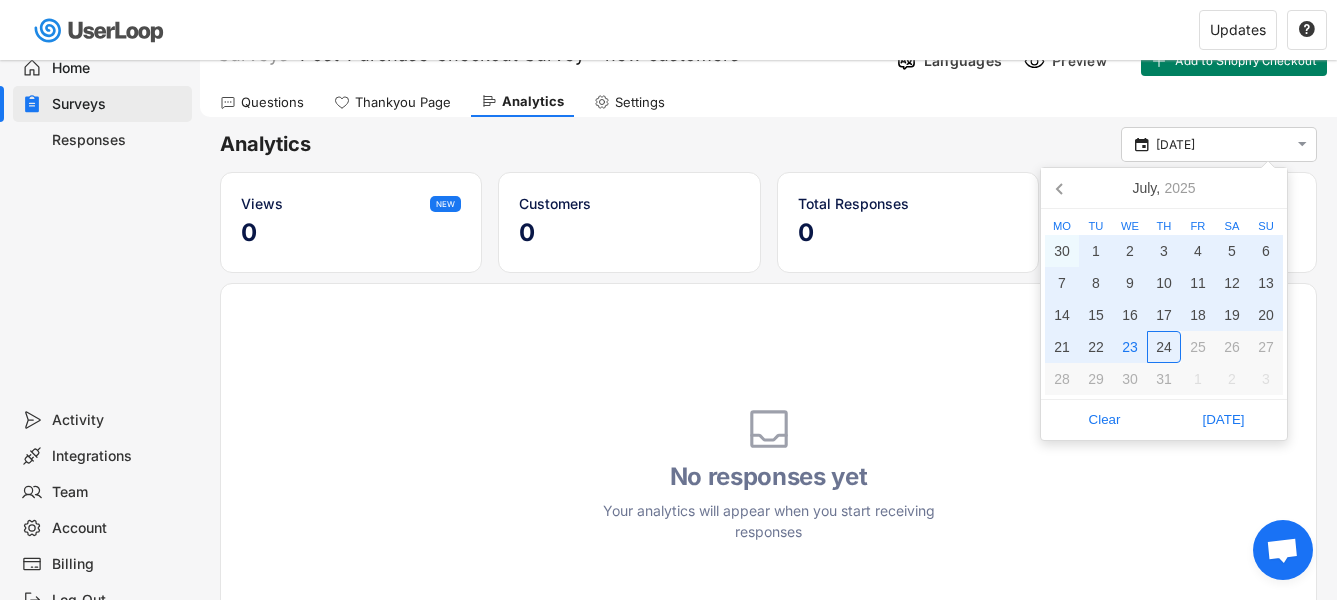 click on "24" at bounding box center (1164, 347) 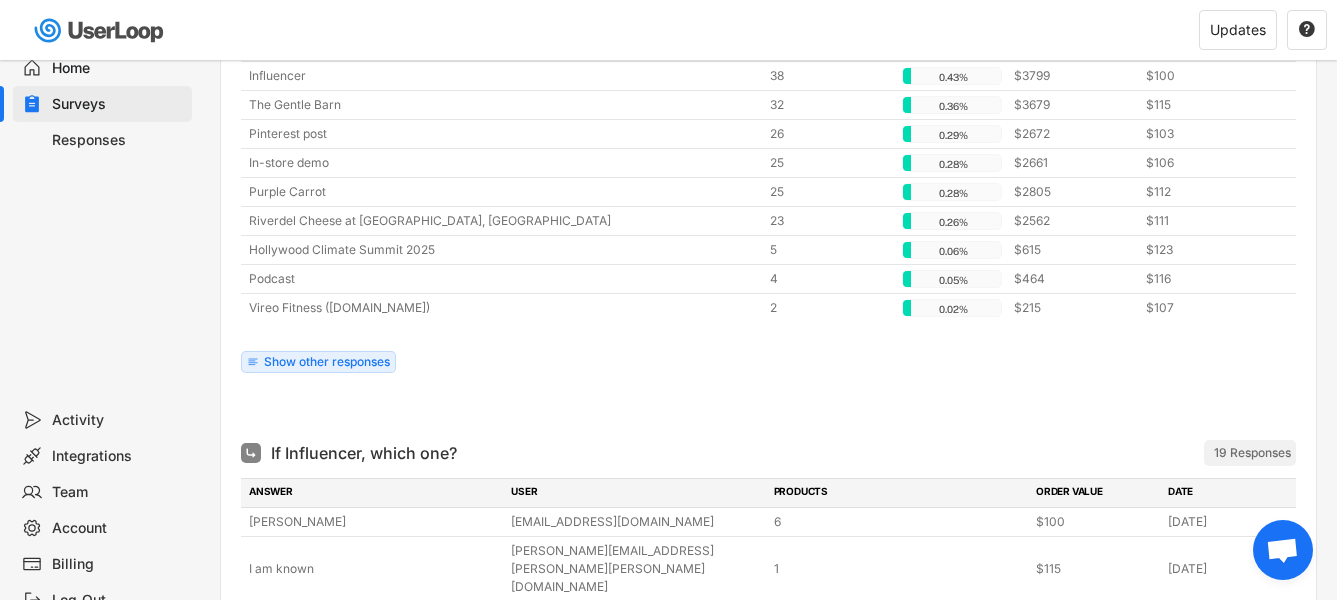 scroll, scrollTop: 844, scrollLeft: 0, axis: vertical 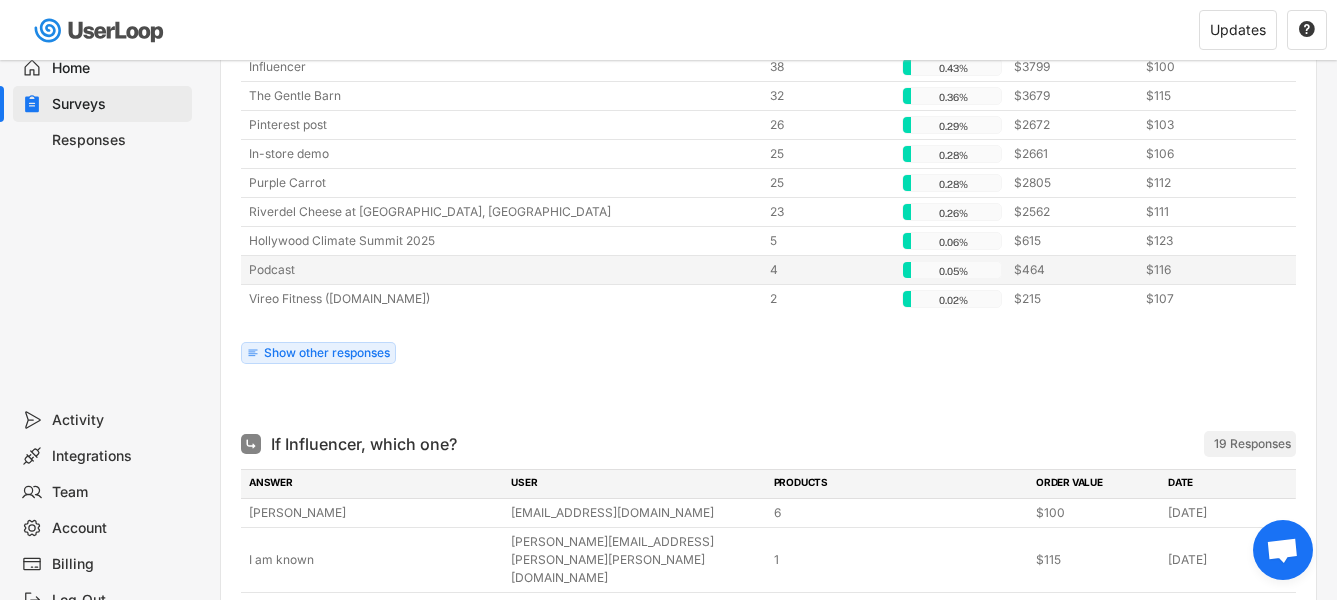 click on "Podcast" at bounding box center [503, 270] 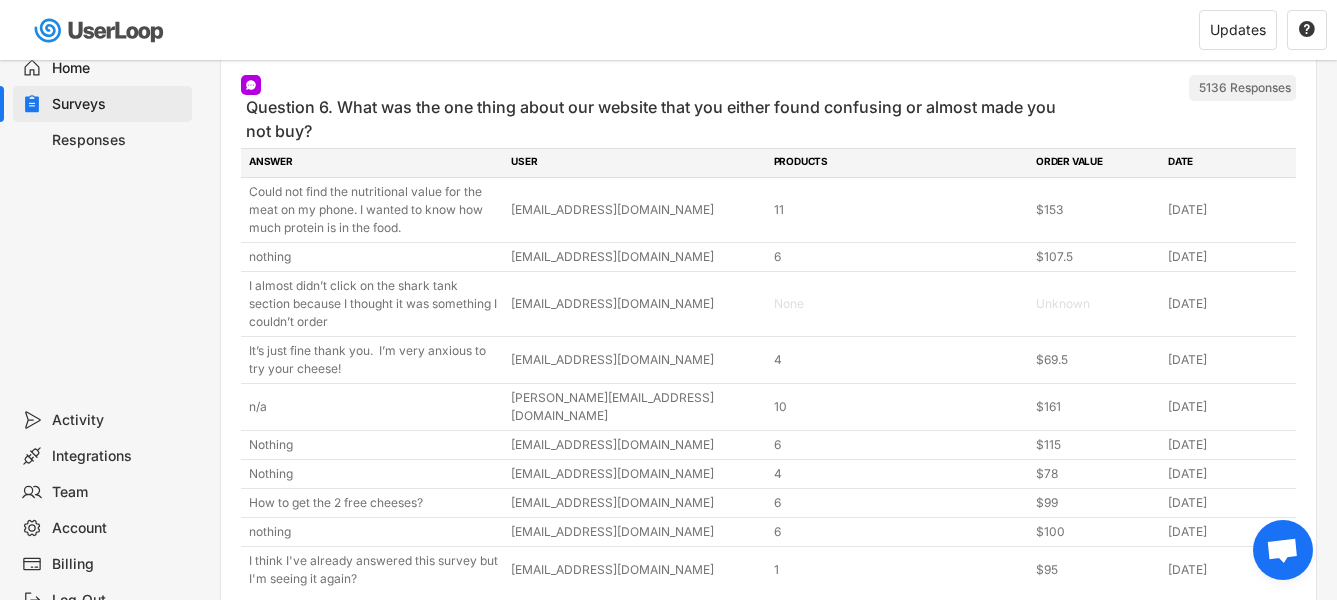 scroll, scrollTop: 4832, scrollLeft: 0, axis: vertical 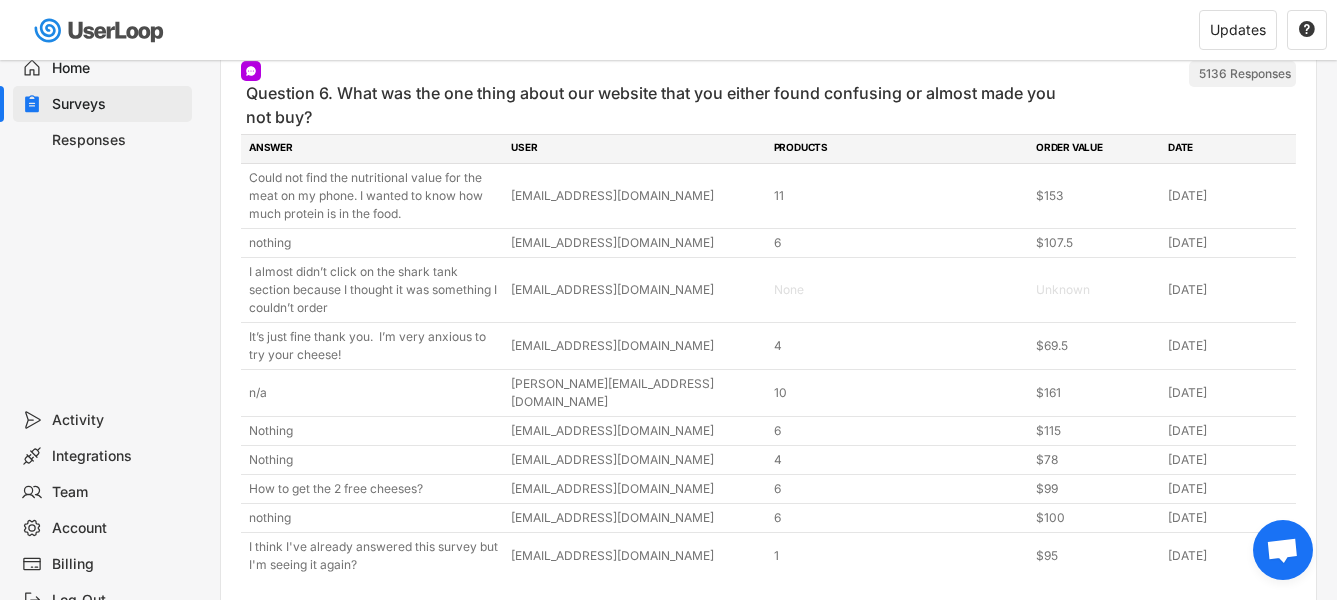 click on "Next" at bounding box center (1265, 623) 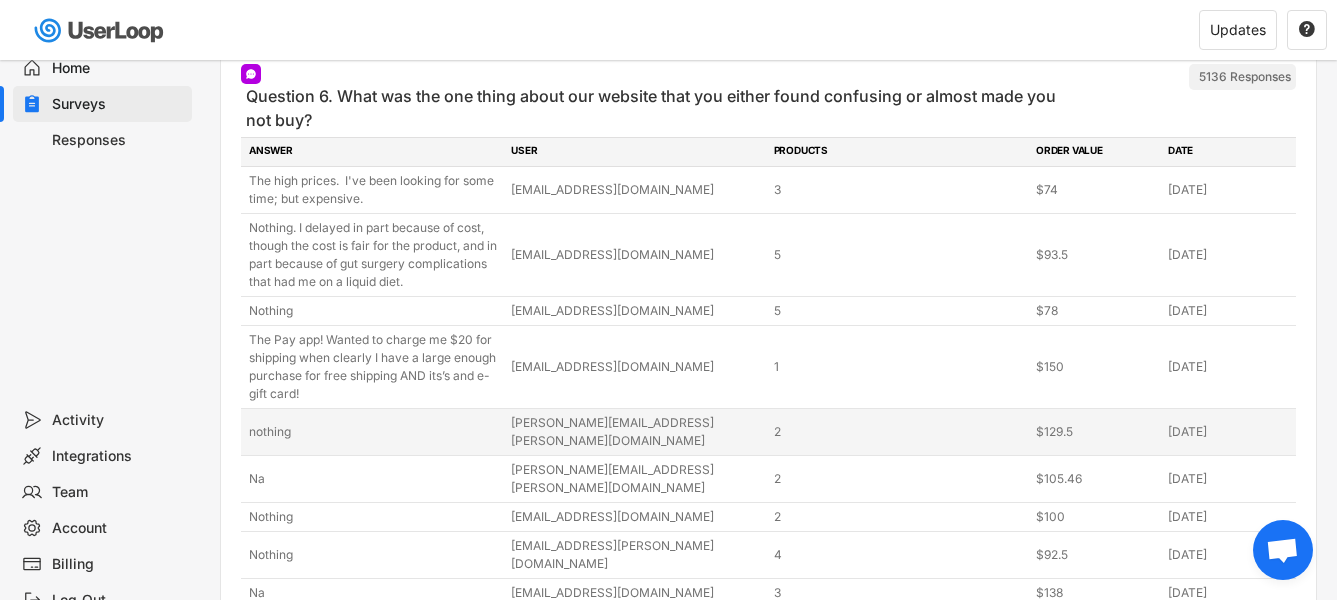 scroll, scrollTop: 4850, scrollLeft: 0, axis: vertical 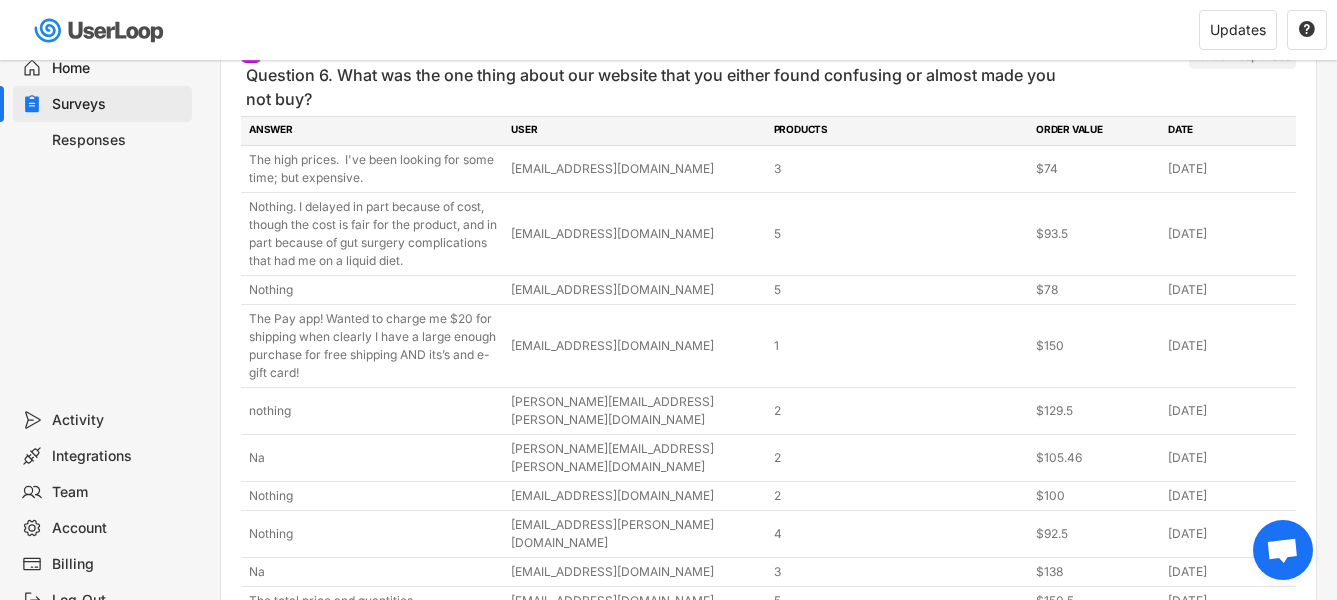 click on "Next" at bounding box center [1265, 659] 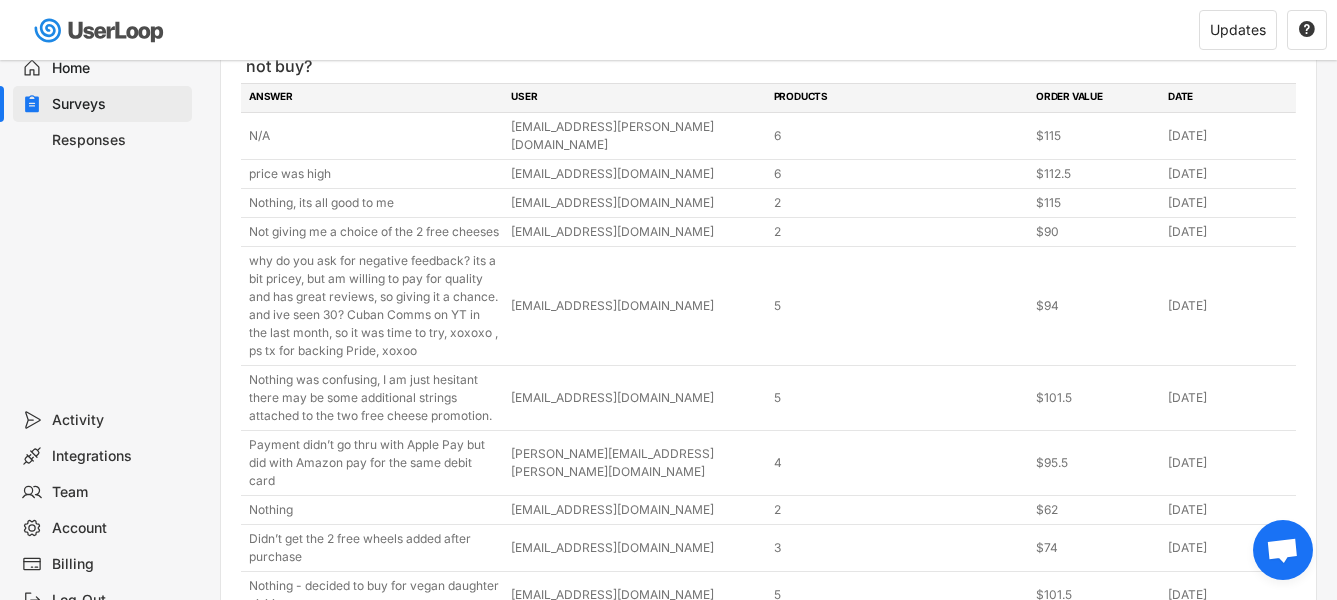 scroll, scrollTop: 4885, scrollLeft: 0, axis: vertical 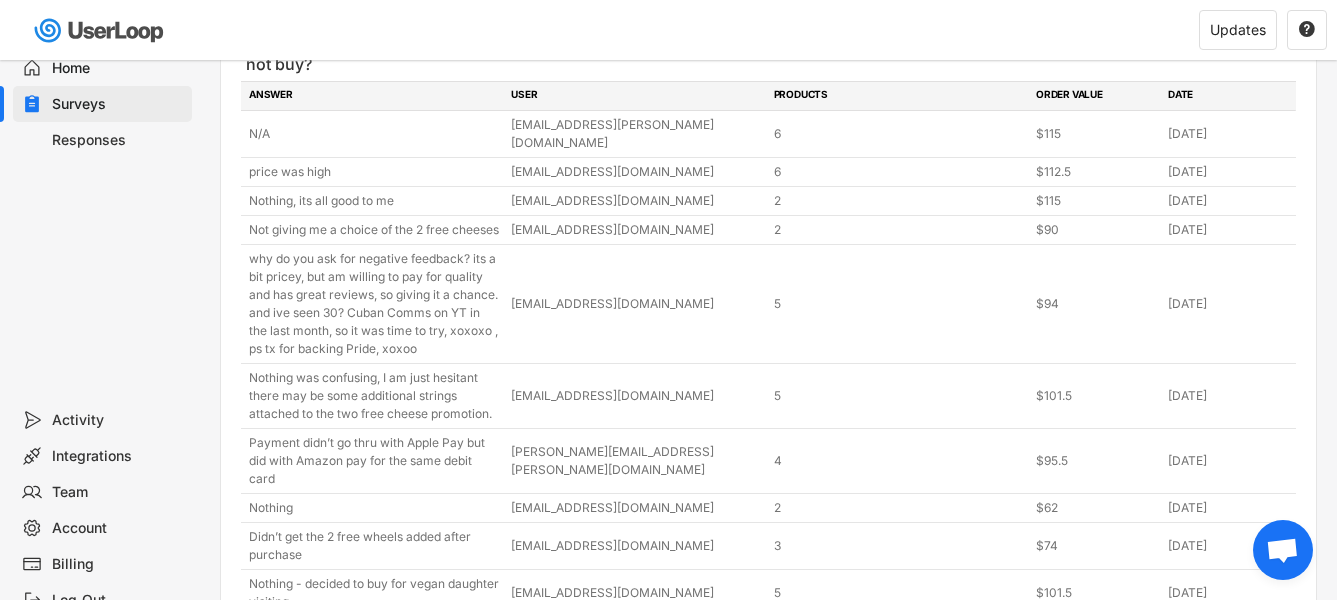 click on "Next" at bounding box center [1265, 660] 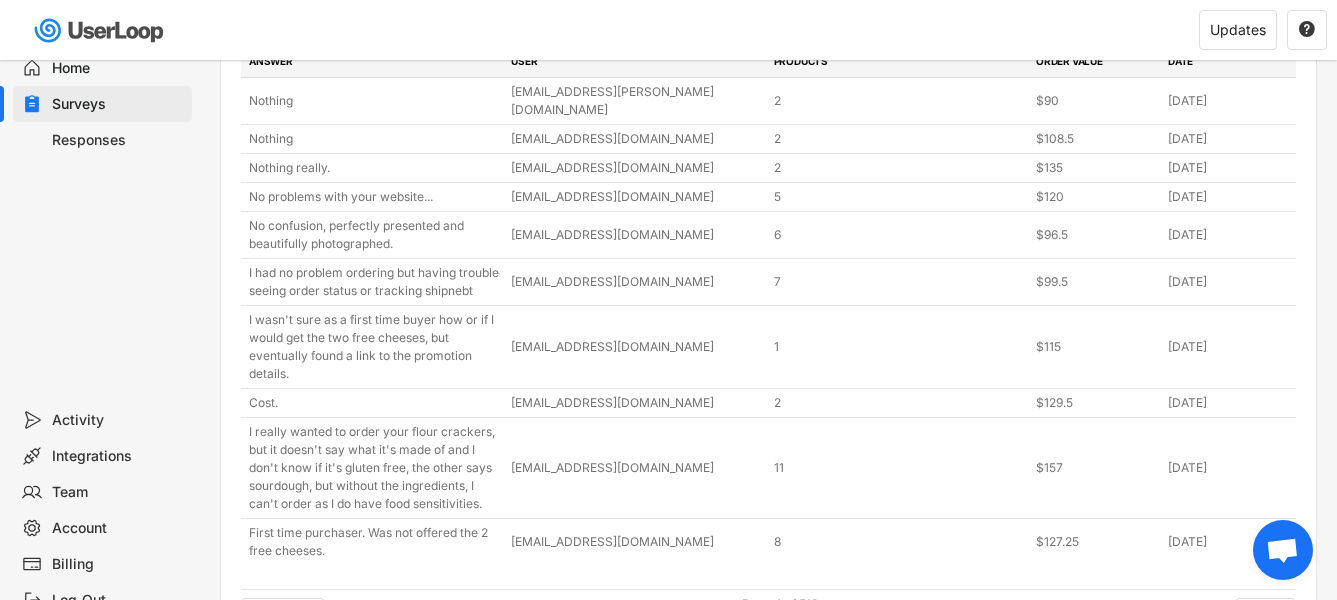 scroll, scrollTop: 4922, scrollLeft: 0, axis: vertical 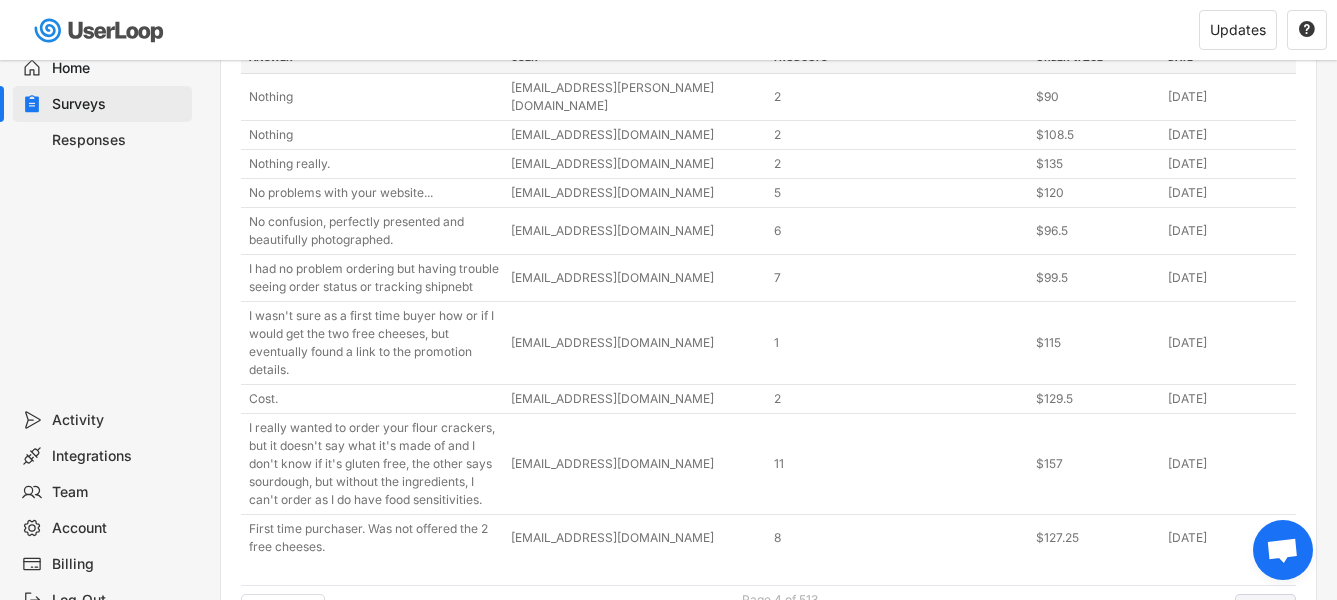 click on "Next" at bounding box center (1265, 605) 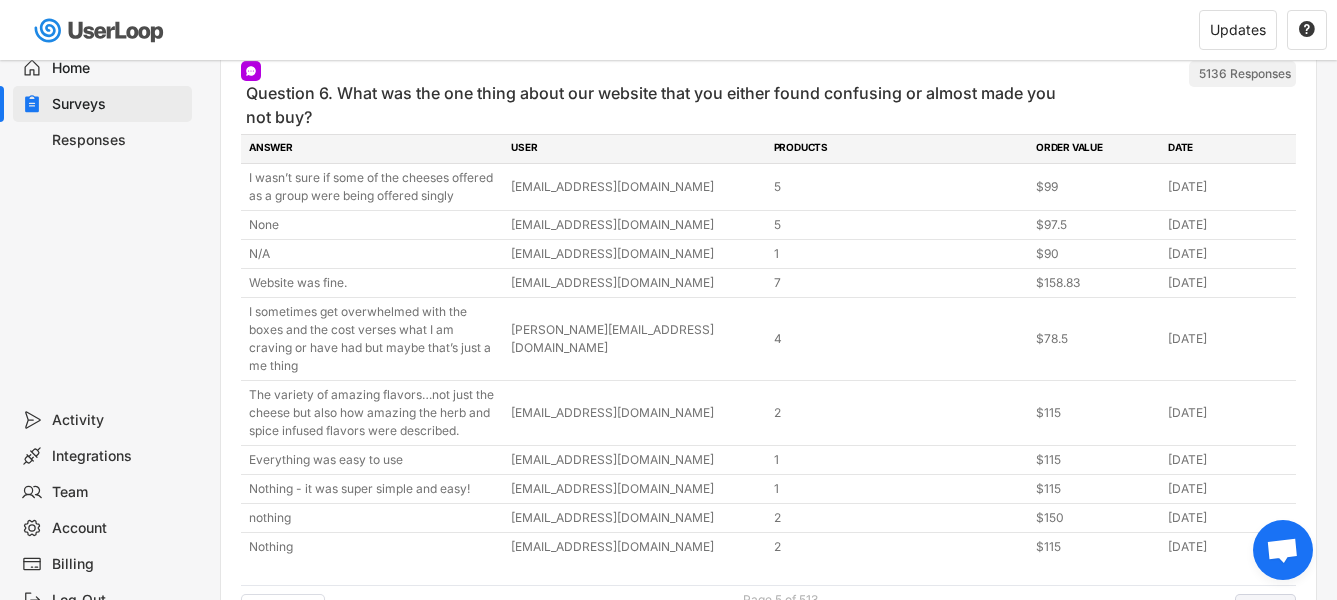 click on "Next" at bounding box center (1265, 605) 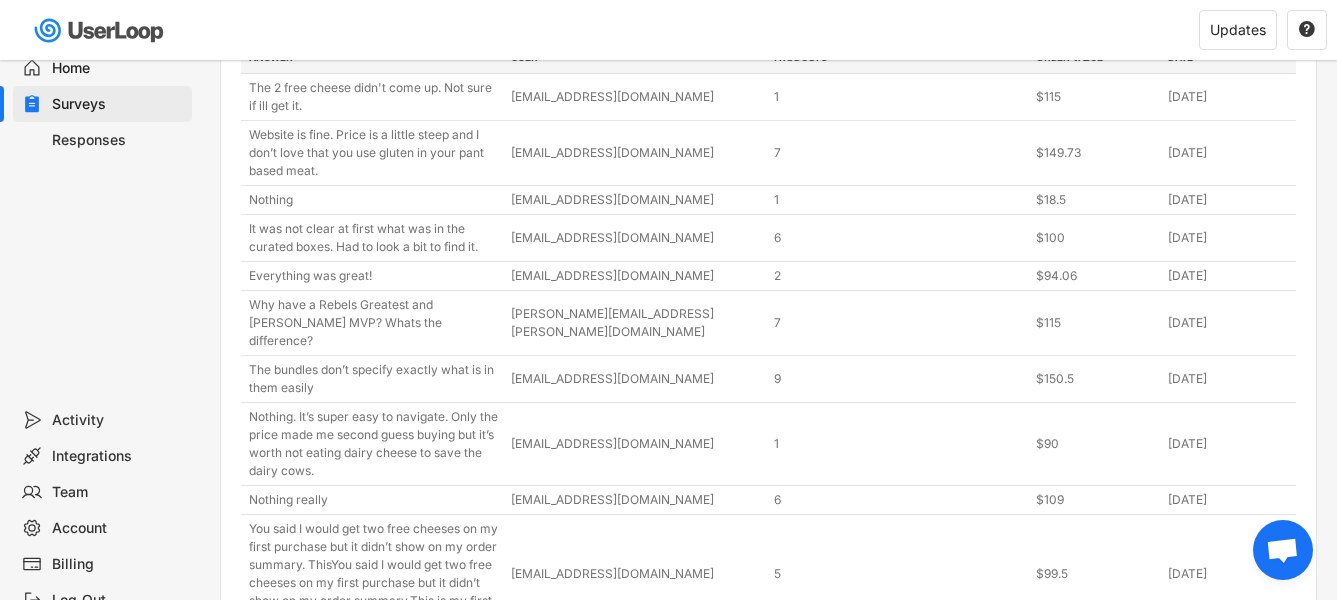 click on "Analyze customer responses" at bounding box center (346, 736) 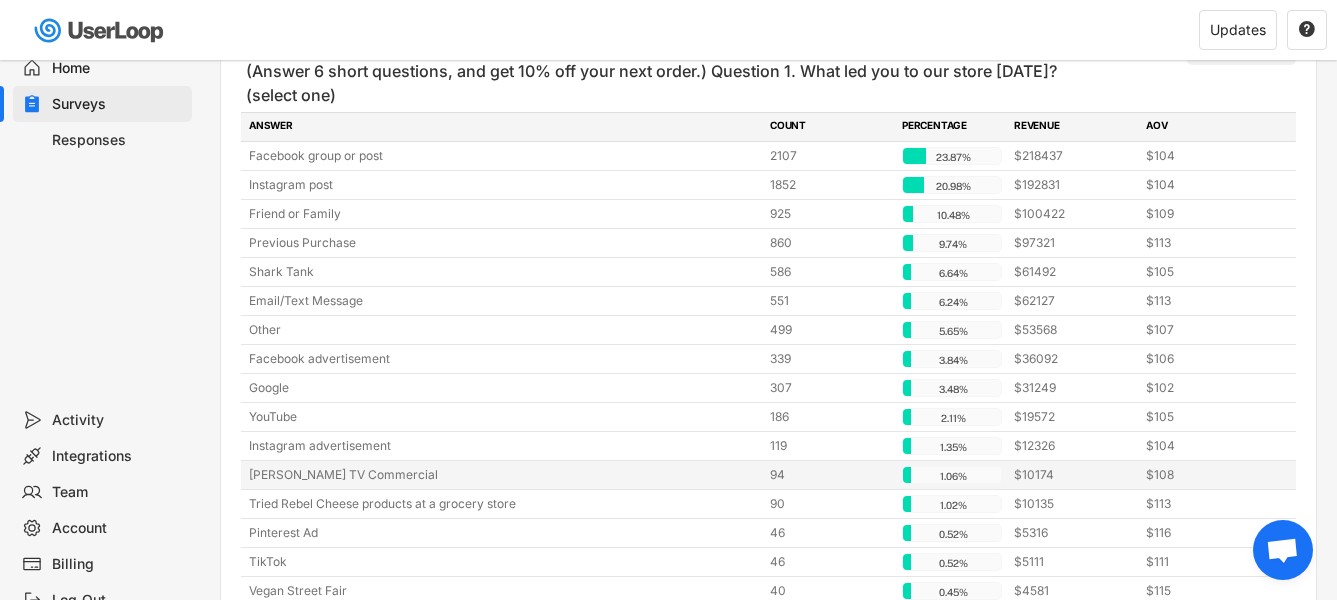 scroll, scrollTop: 0, scrollLeft: 0, axis: both 